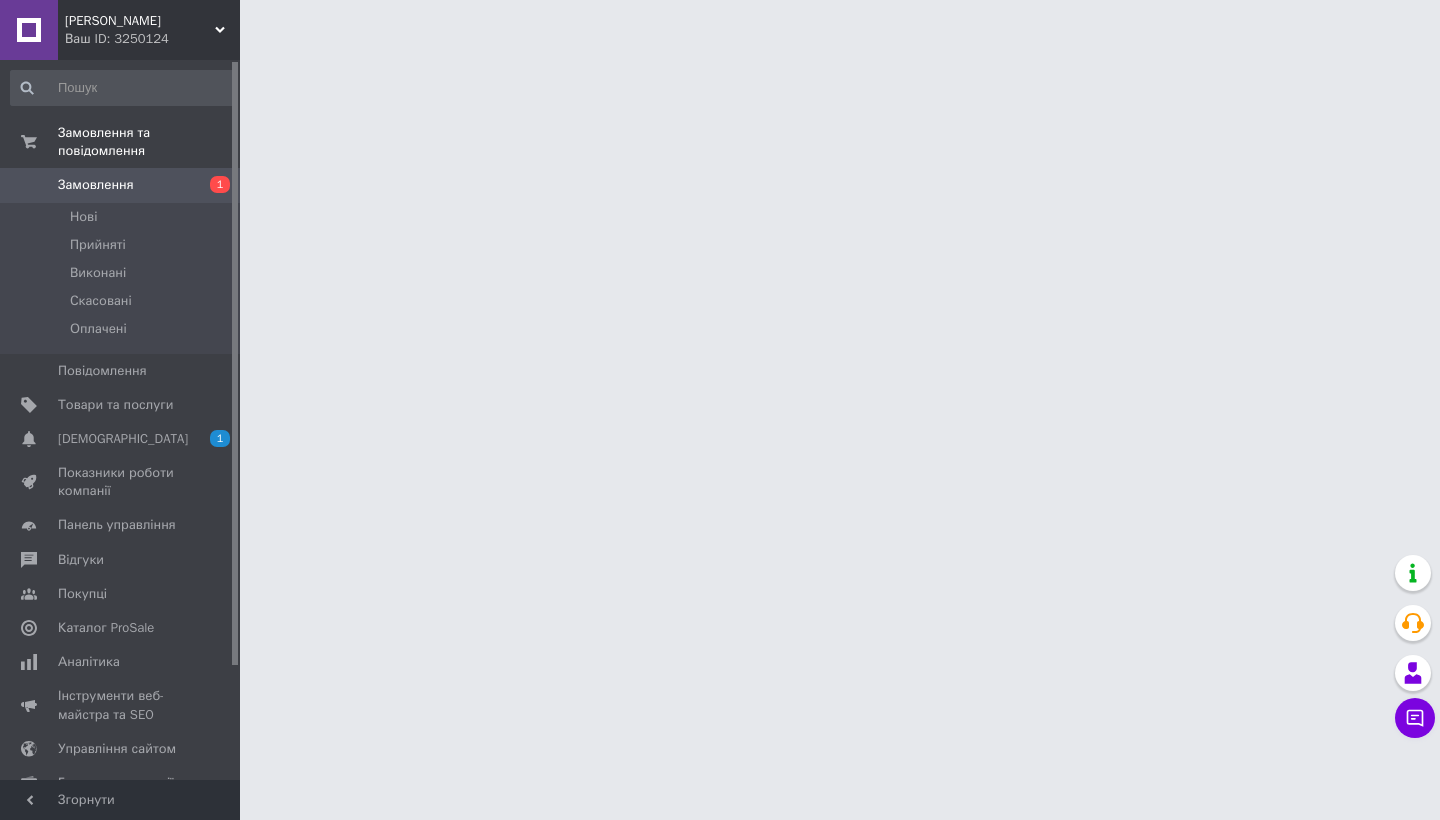 scroll, scrollTop: 0, scrollLeft: 0, axis: both 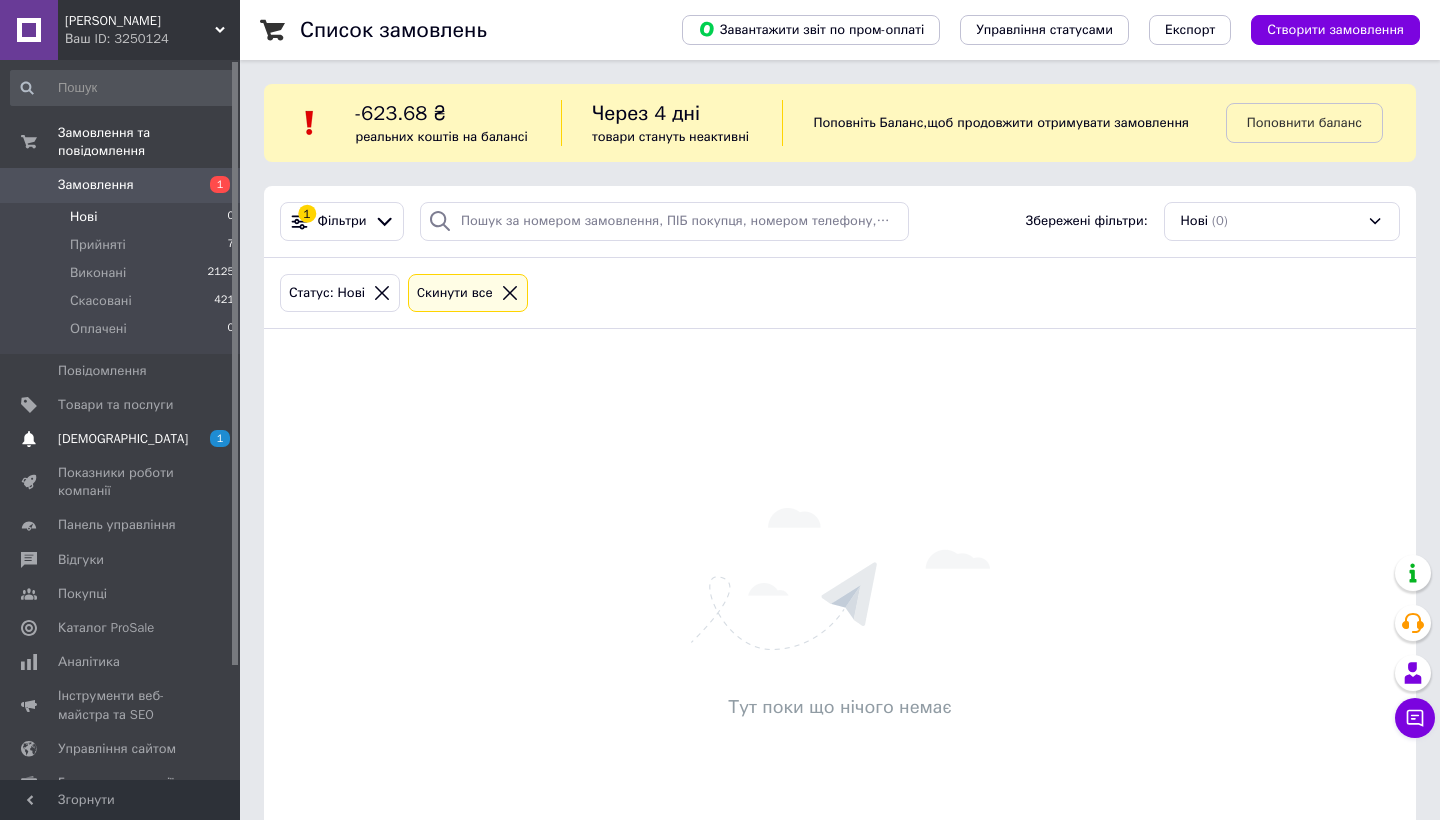 click on "[DEMOGRAPHIC_DATA] 1 0" at bounding box center [123, 439] 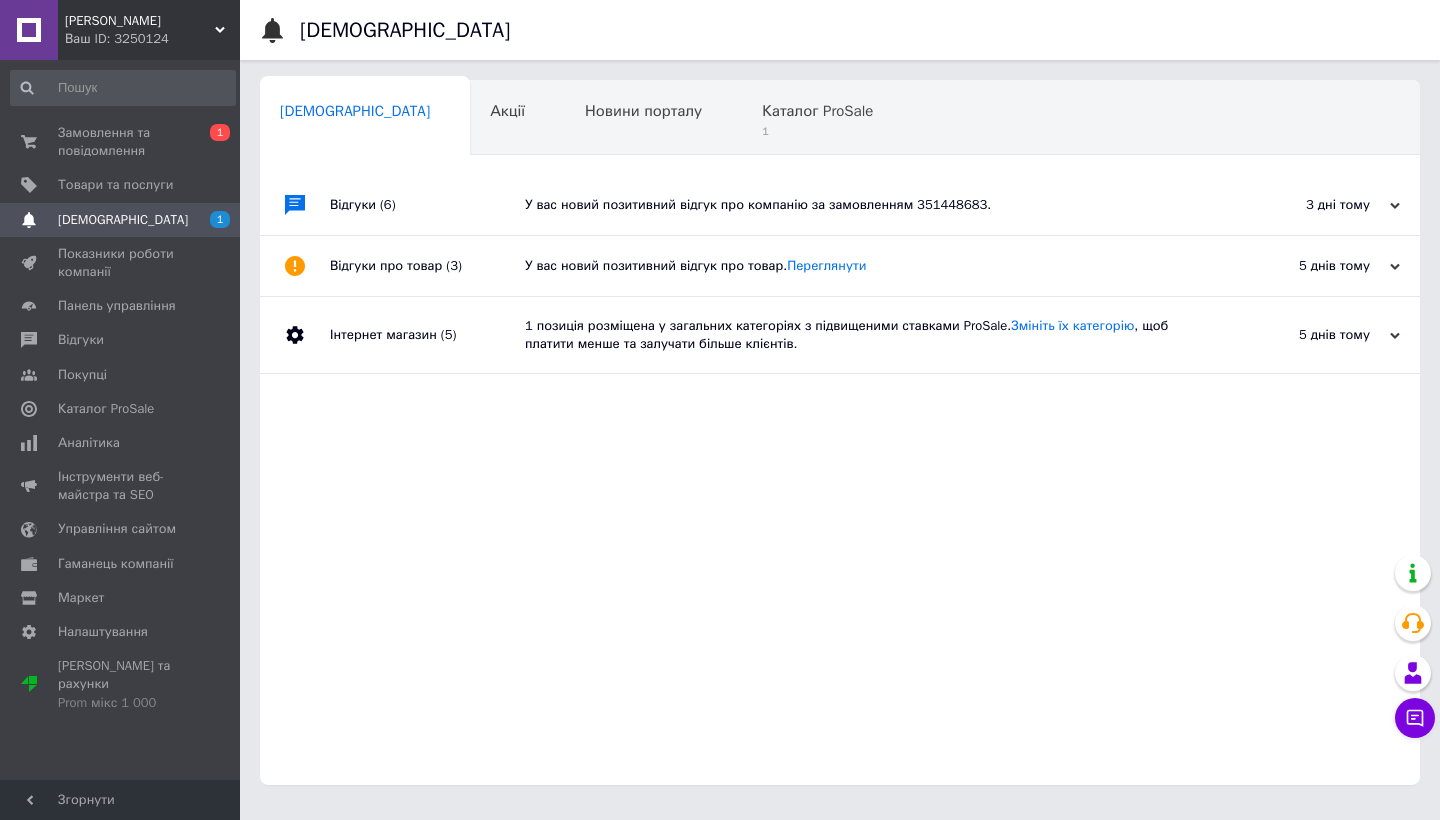 click on "Сповіщення Сповіщення 0 Акції 0 Новини порталу 0 Каталог ProSale 1 Навчання та заходи 0 Ok Відфільтровано...  Зберегти Нічого не знайдено Можливо, помилка у слові  або немає відповідностей за вашим запитом. Сповіщення 0 Акції 0 Новини порталу 0 Каталог ProSale 1 Навчання та заходи 0 :  Відгуки   (6) У вас новий позитивний відгук про компанію за замовленням 351448683. 3 дні тому 10.07.2025 Відгуки про товар   (3) У вас новий позитивний відгук про товар.  Переглянути 5 днів тому 08.07.2025 Інтернет магазин   (5) 1 позиція розміщена у загальних категоріях з підвищеними ставками ProSale.  5 днів тому" at bounding box center (840, 402) 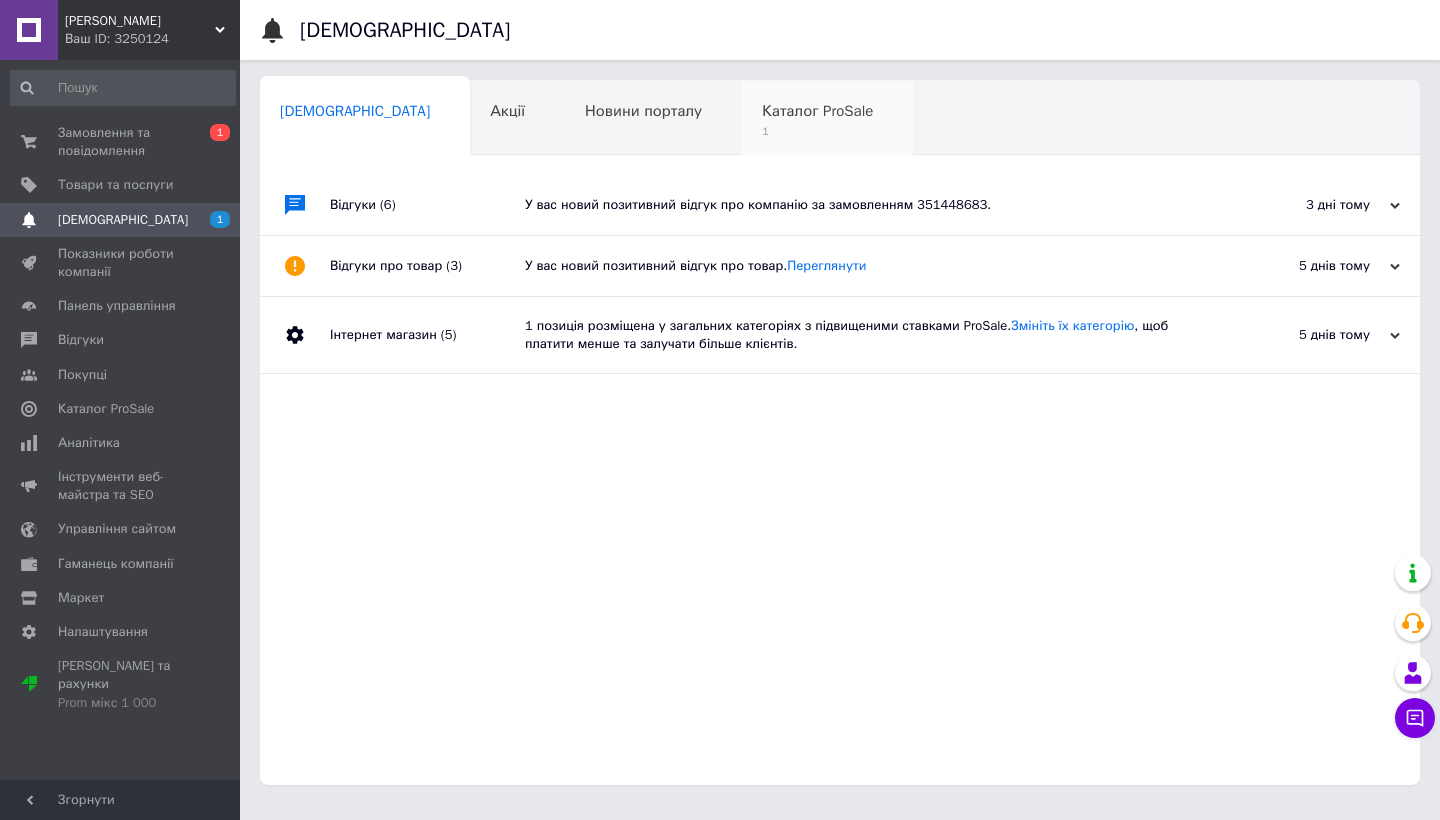 click on "Каталог ProSale" at bounding box center [817, 111] 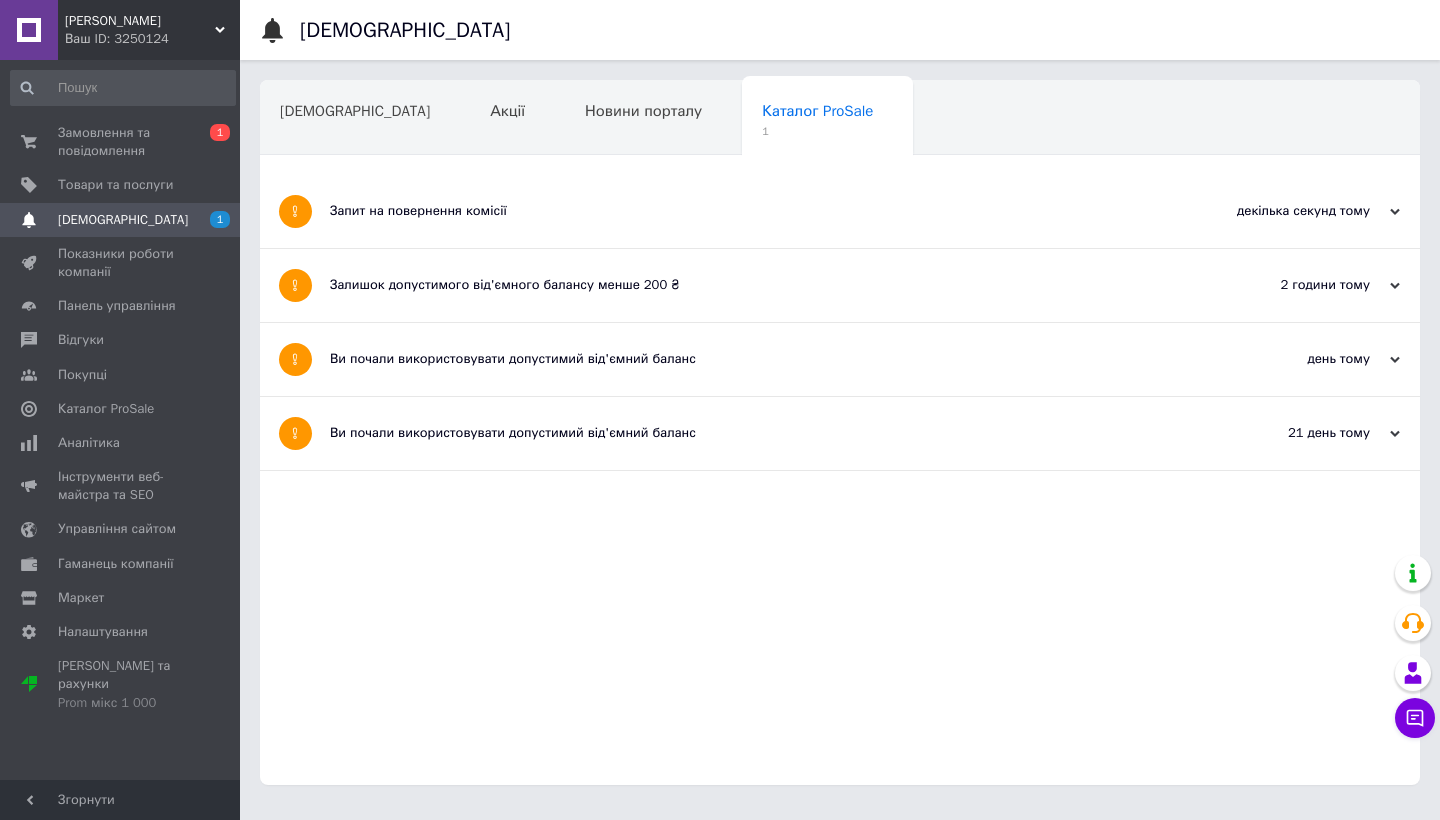 click on "Запит на повернення комісії" at bounding box center (765, 211) 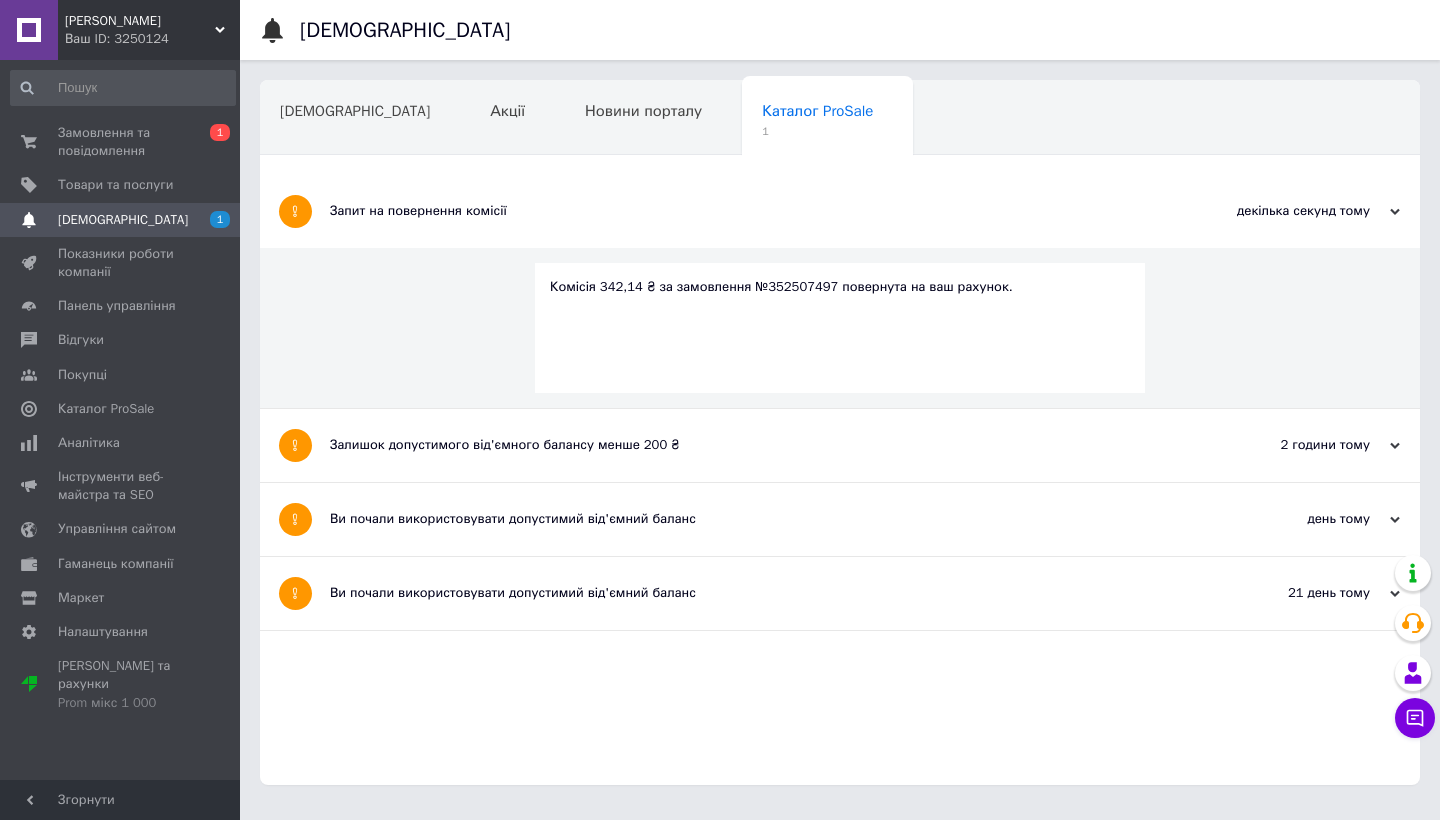 click on "Запит на повернення комісії" at bounding box center [765, 211] 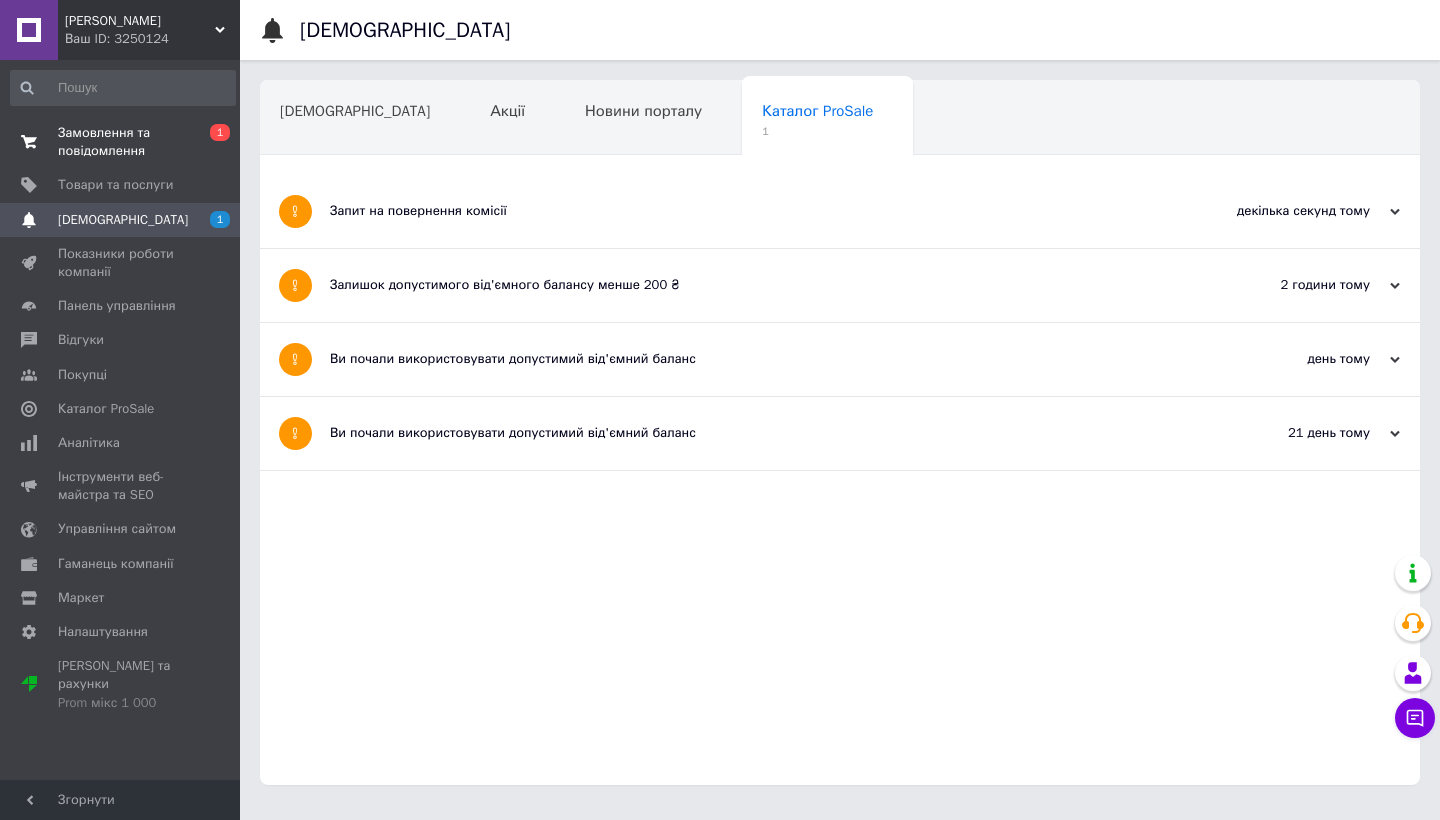 click on "Замовлення та повідомлення" at bounding box center [121, 142] 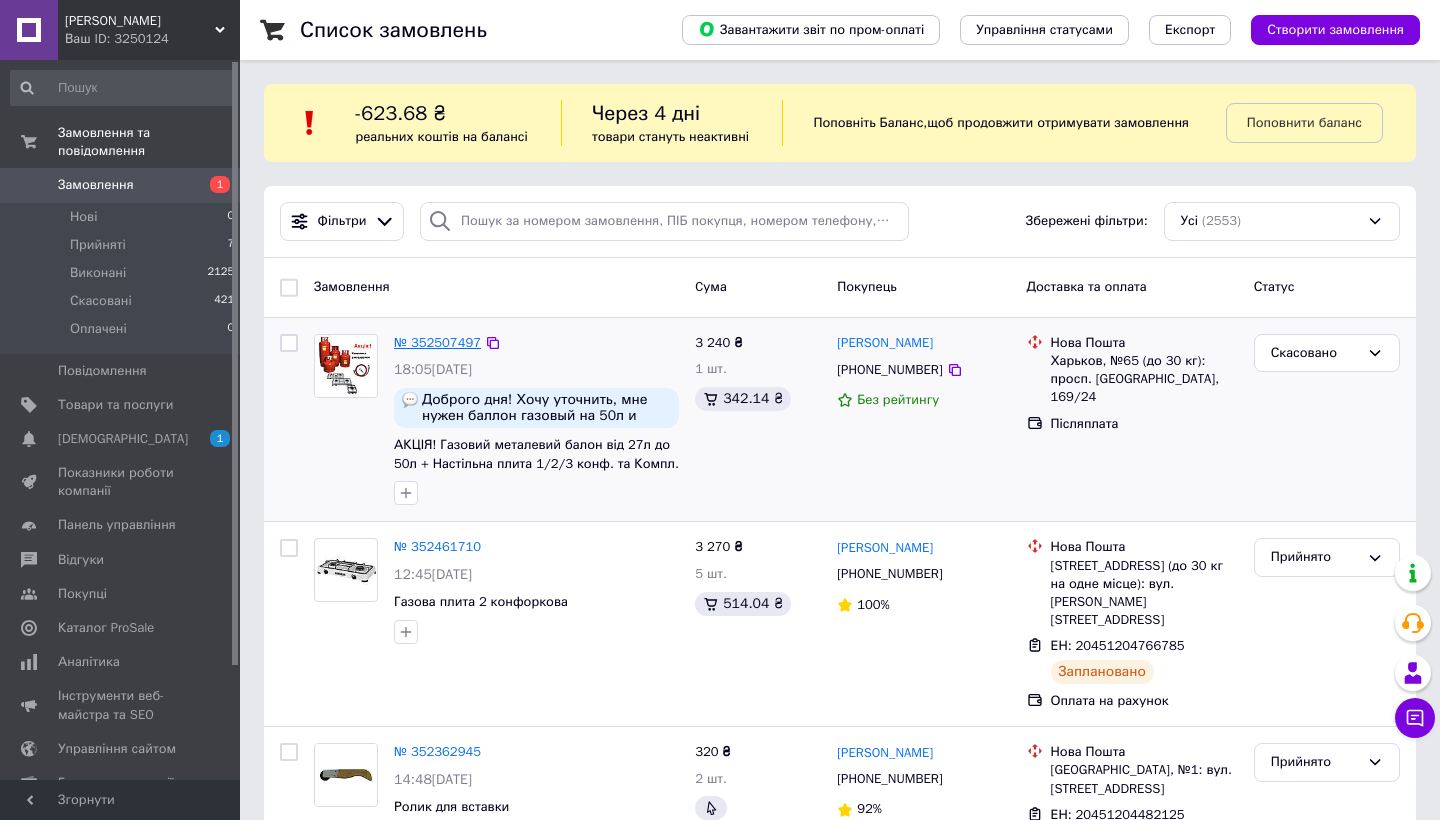 click on "№ 352507497" at bounding box center [437, 342] 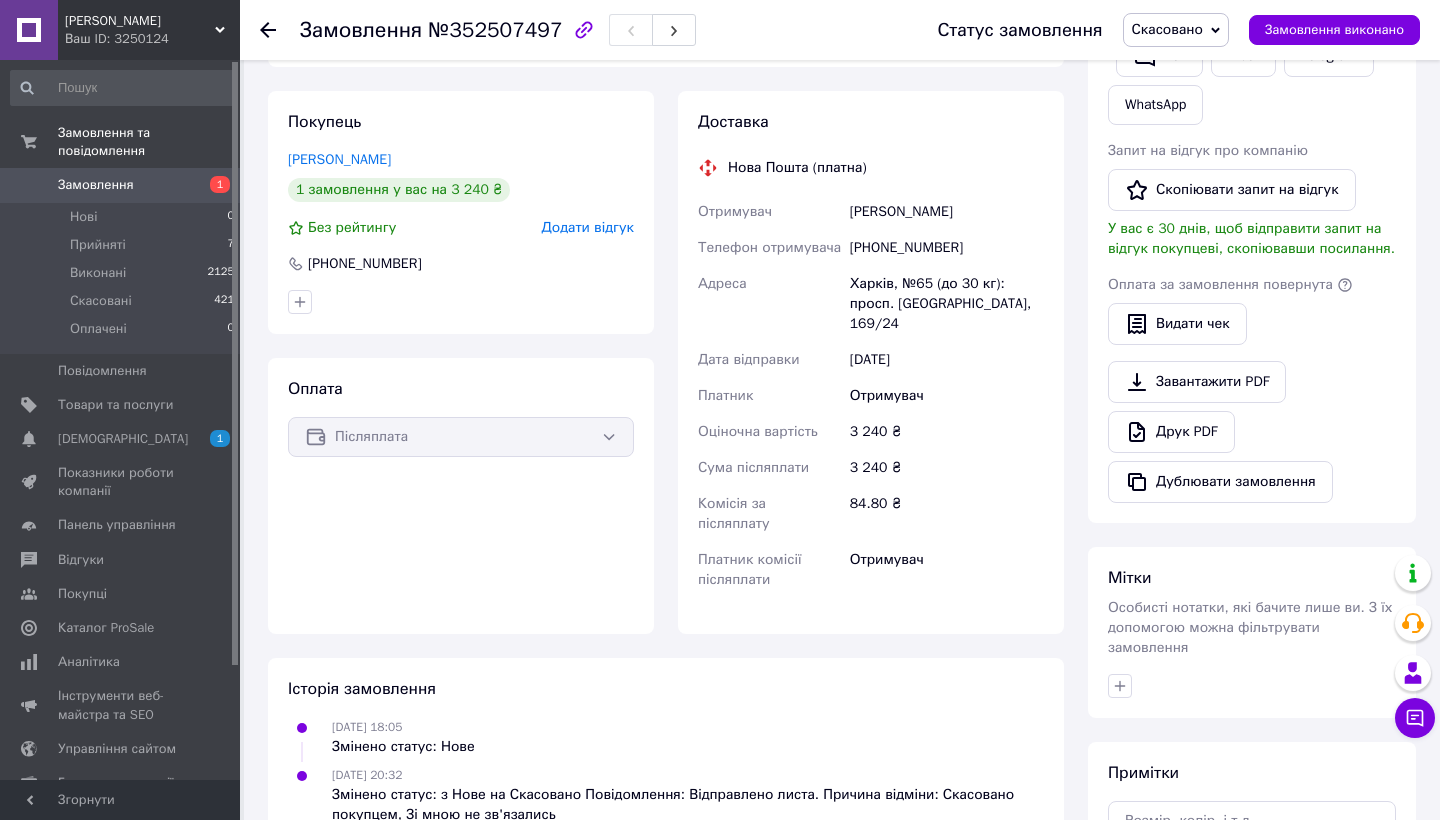 scroll, scrollTop: 452, scrollLeft: 0, axis: vertical 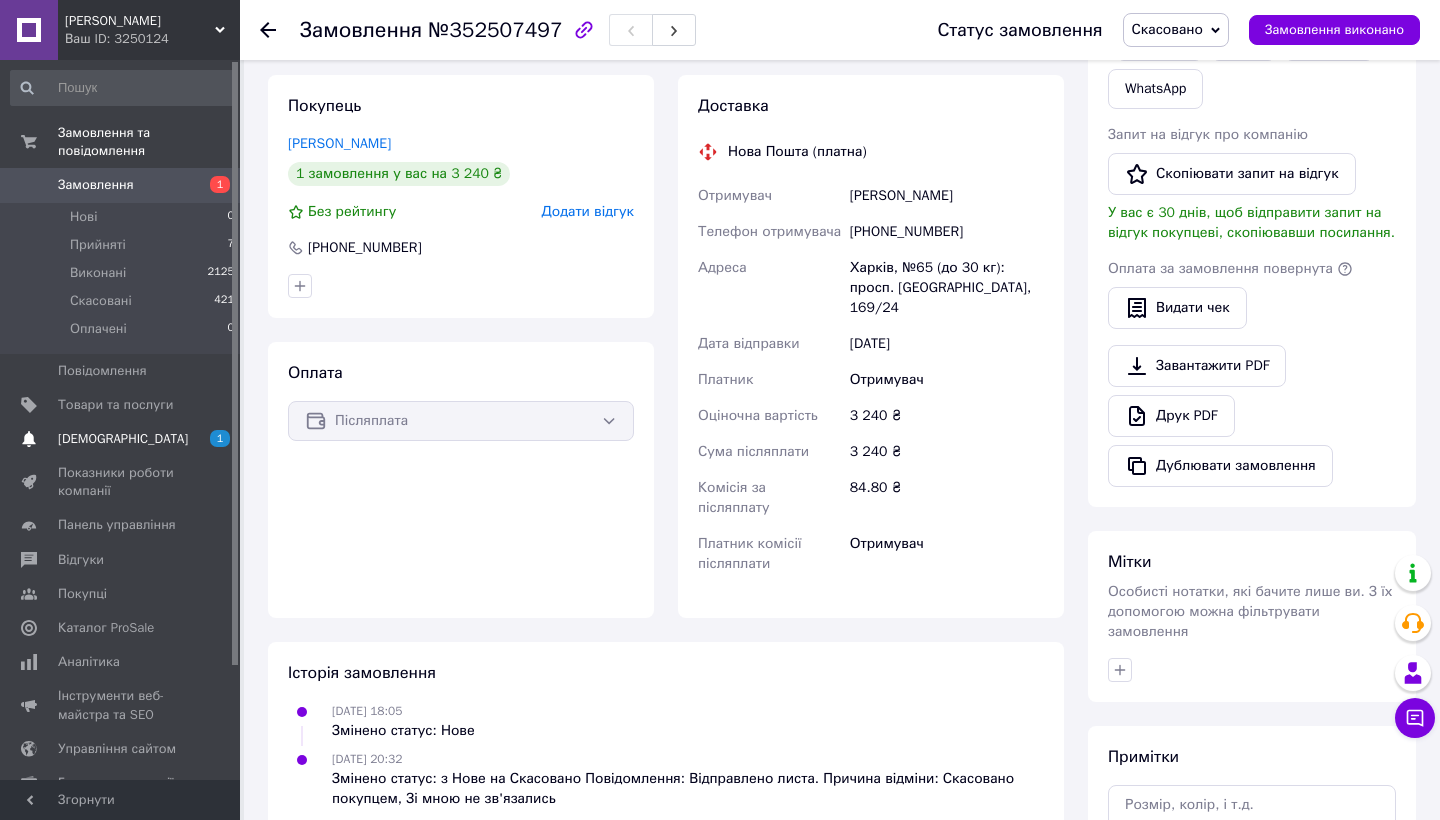 click on "[DEMOGRAPHIC_DATA]" at bounding box center (123, 439) 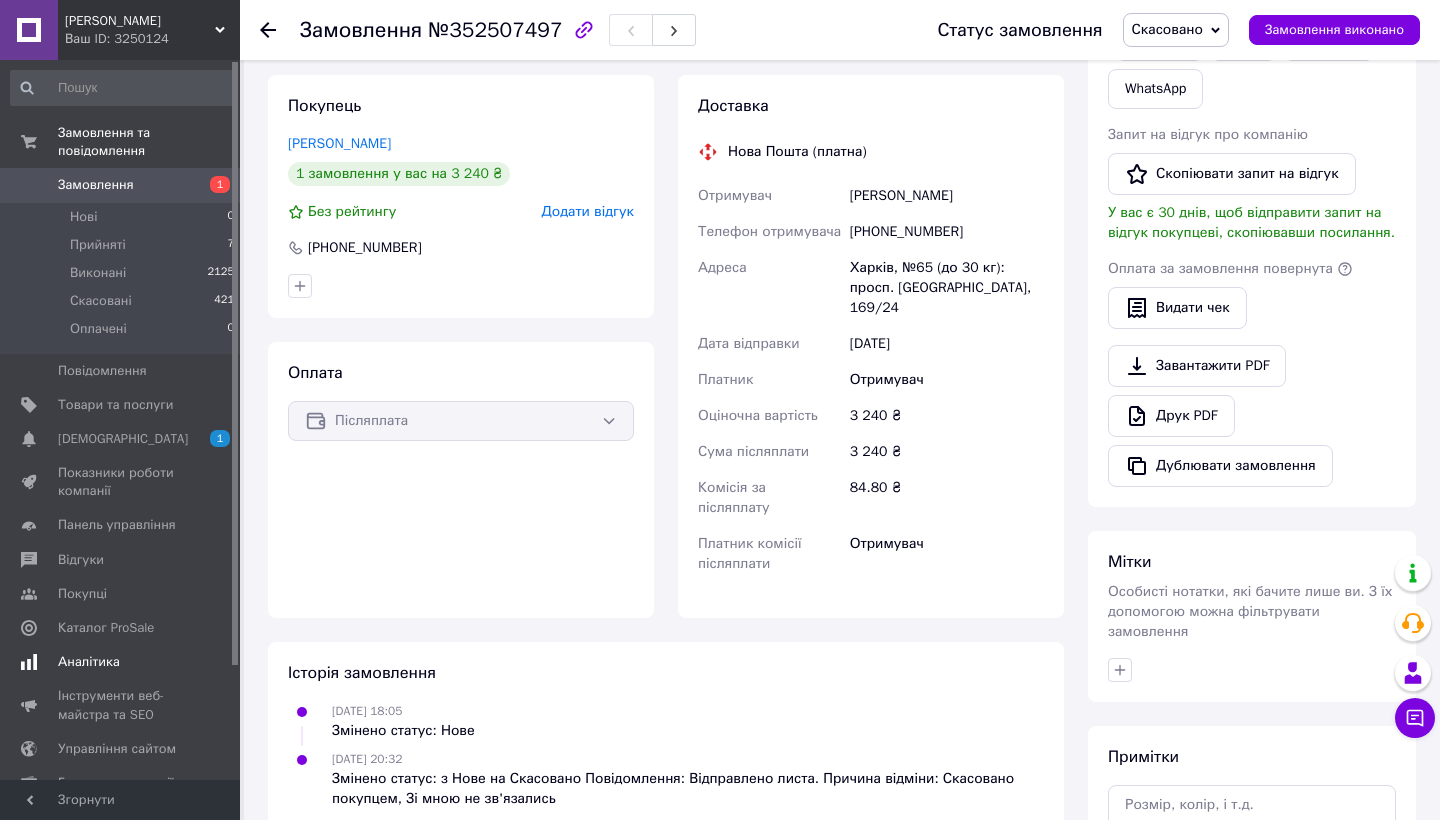 scroll, scrollTop: 0, scrollLeft: 0, axis: both 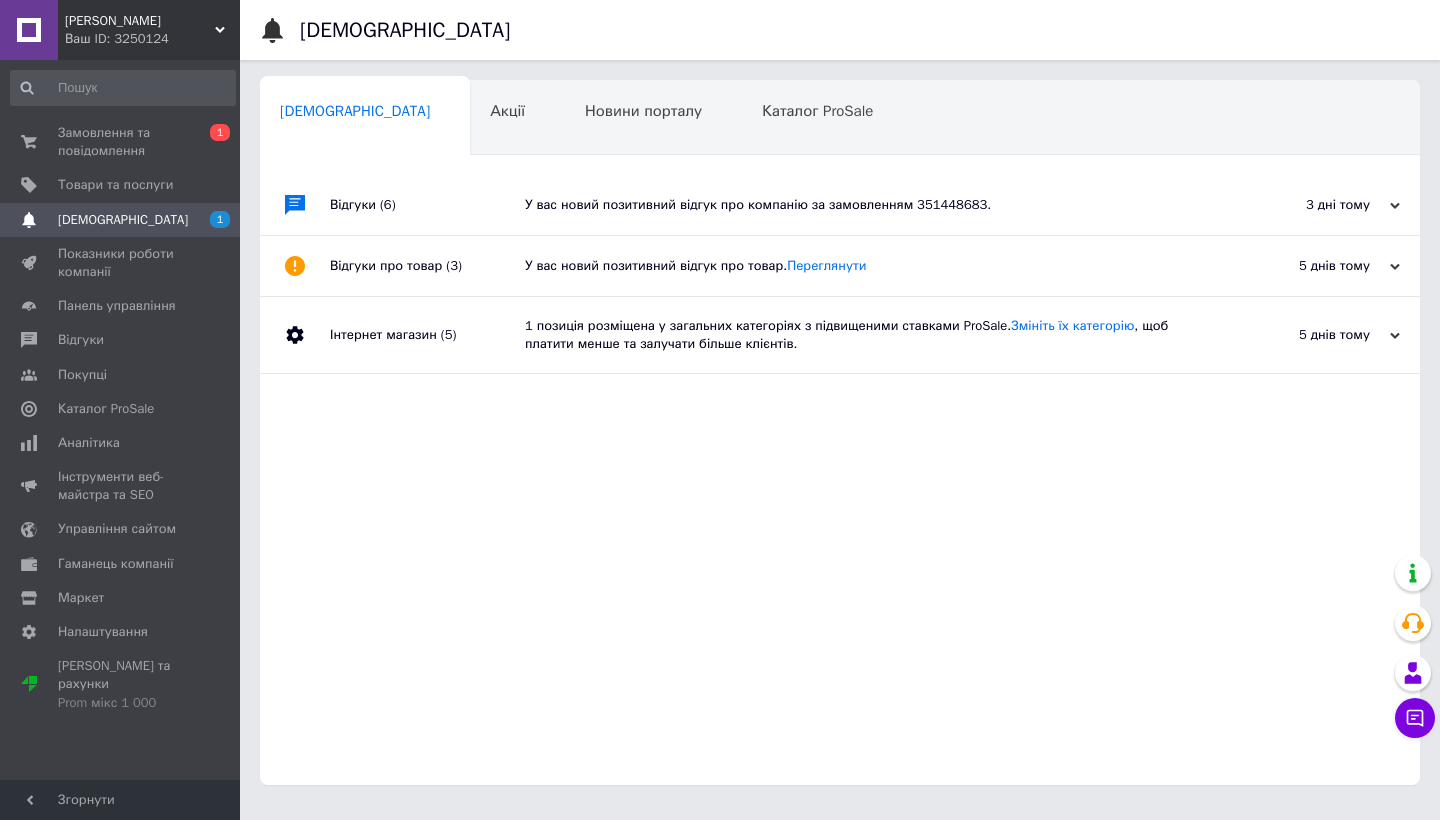 click on "У вас новий позитивний відгук про компанію за замовленням 351448683." at bounding box center (862, 205) 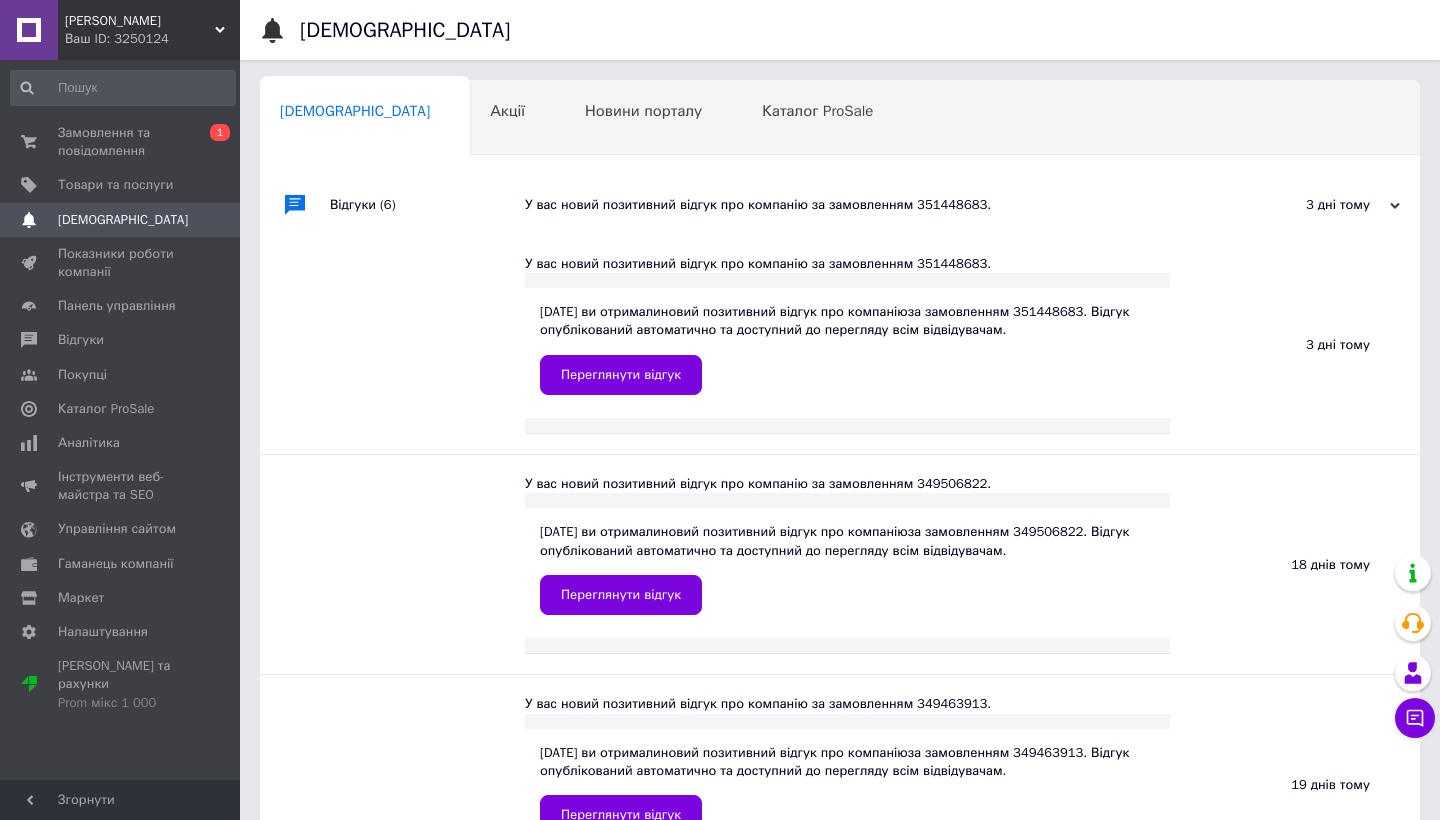 click on "У вас новий позитивний відгук про компанію за замовленням 351448683." at bounding box center [862, 205] 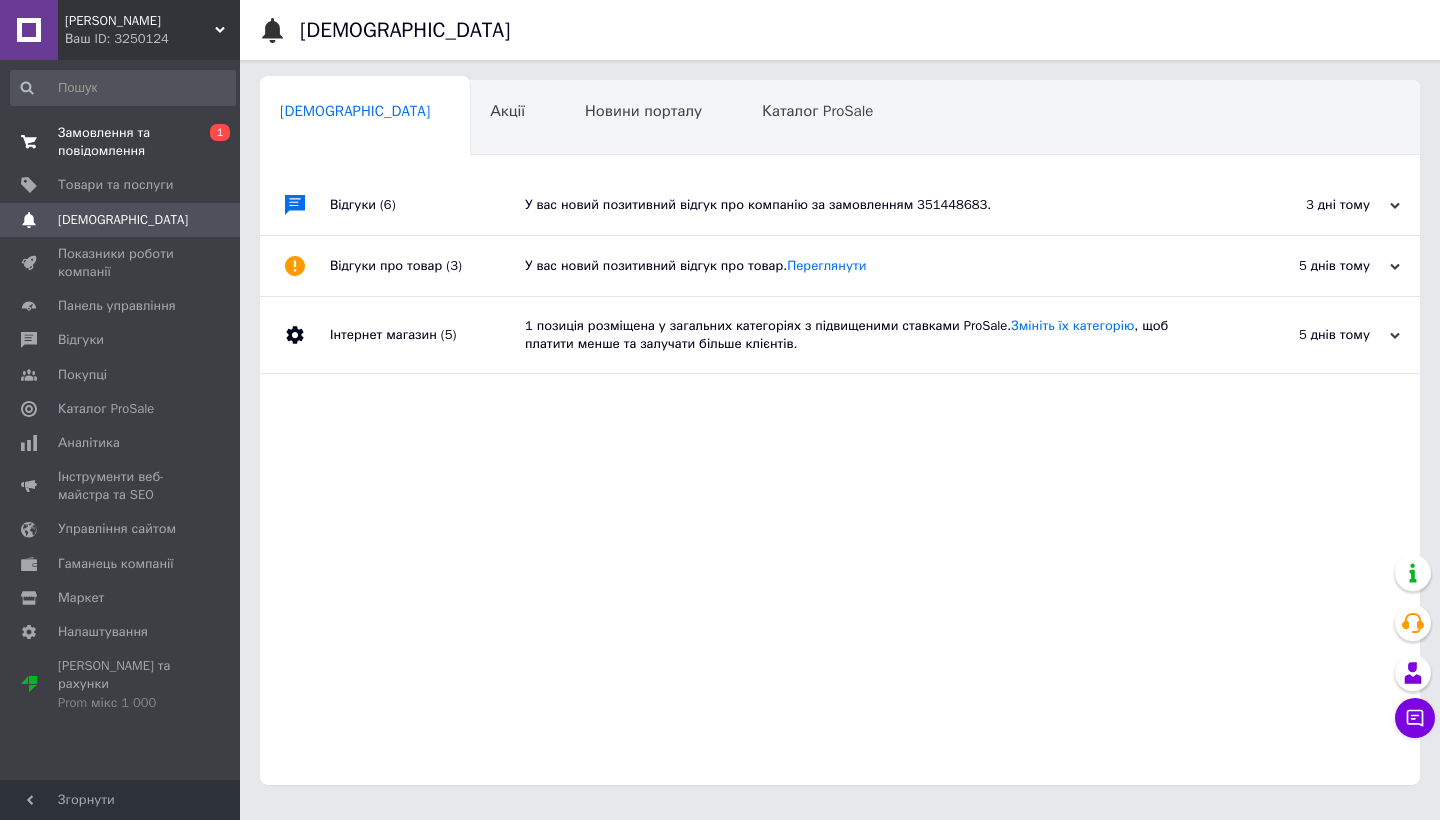 click on "Замовлення та повідомлення" at bounding box center [121, 142] 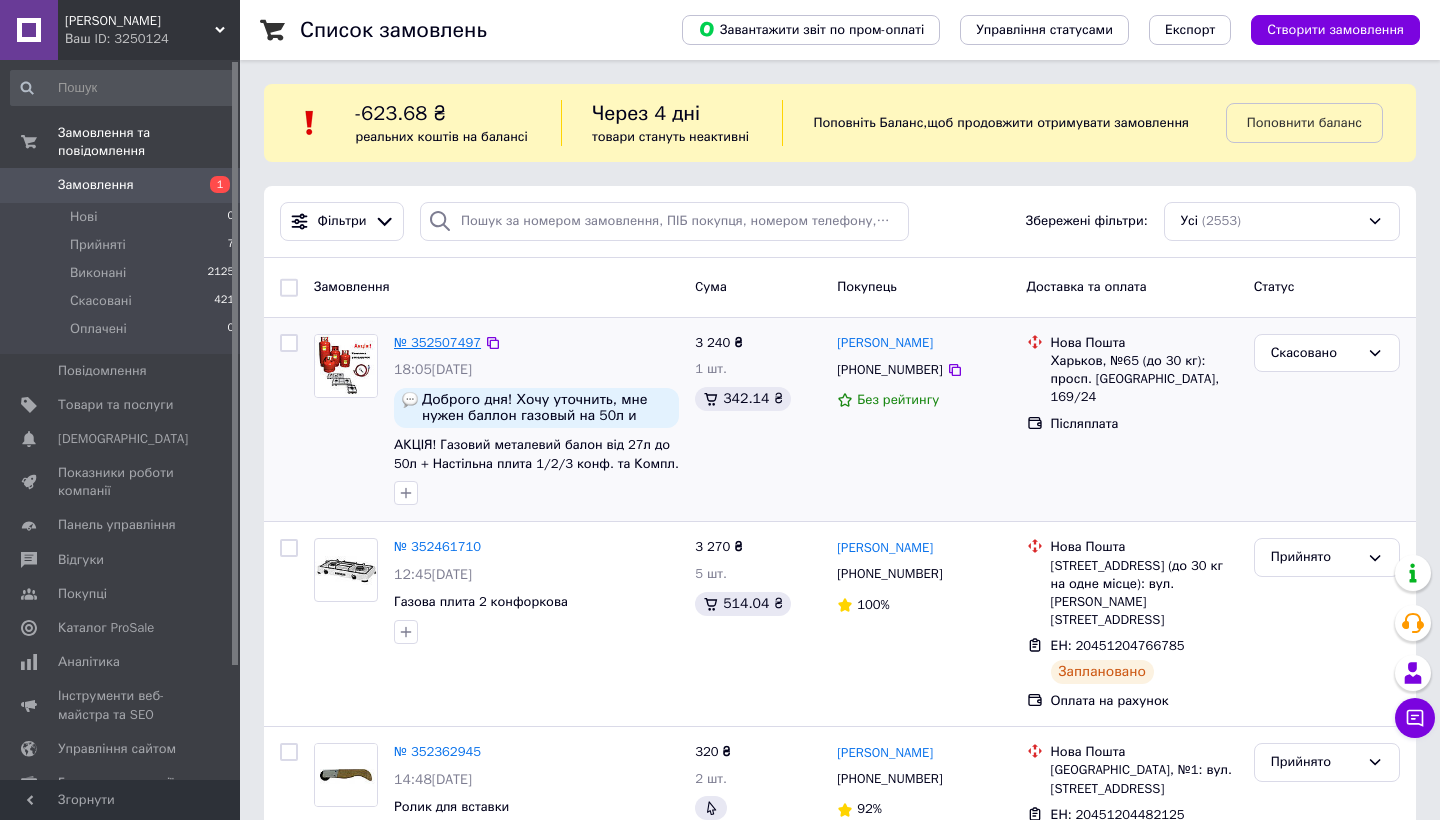 click on "№ 352507497" at bounding box center [437, 342] 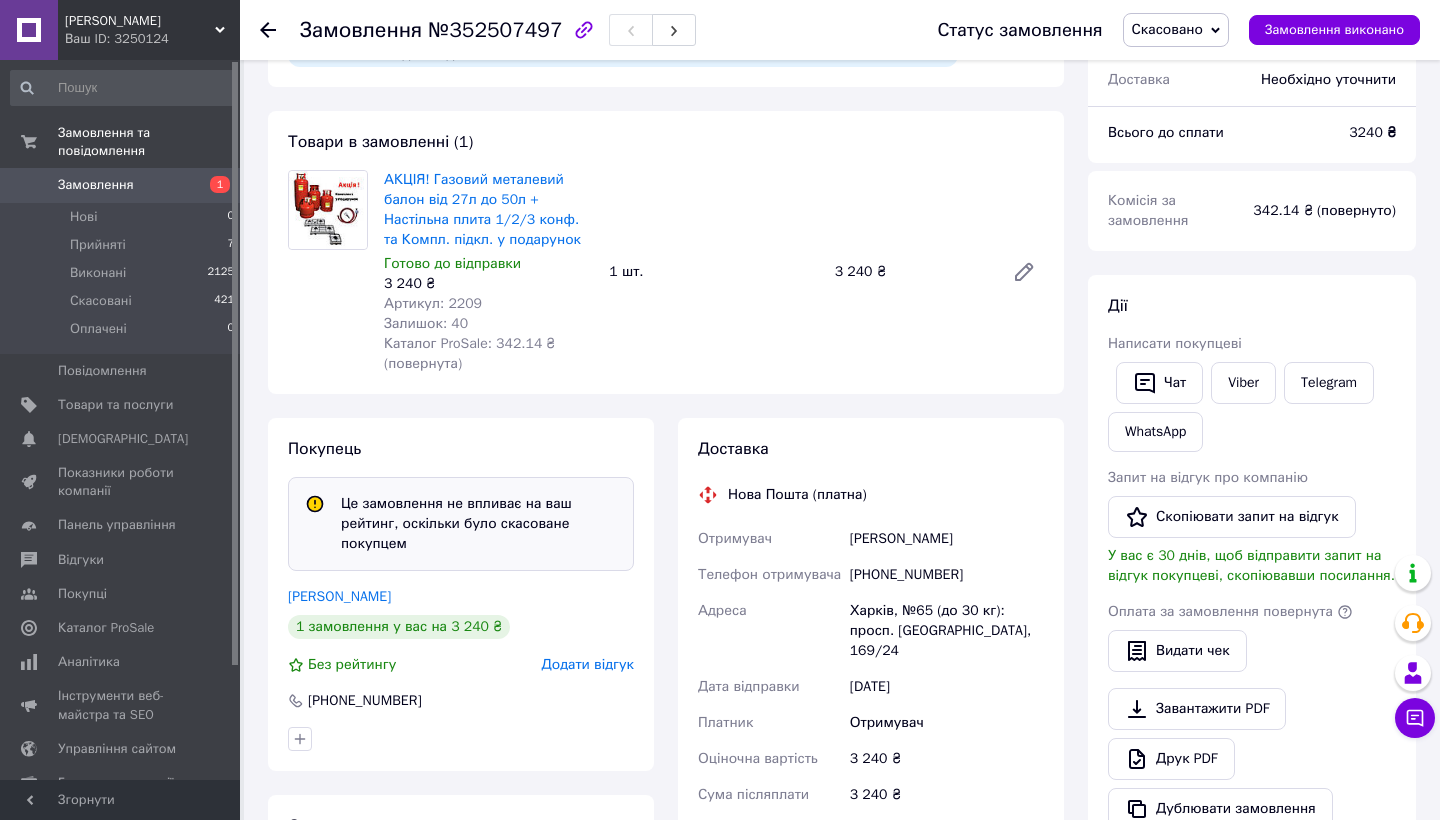 scroll, scrollTop: 165, scrollLeft: 0, axis: vertical 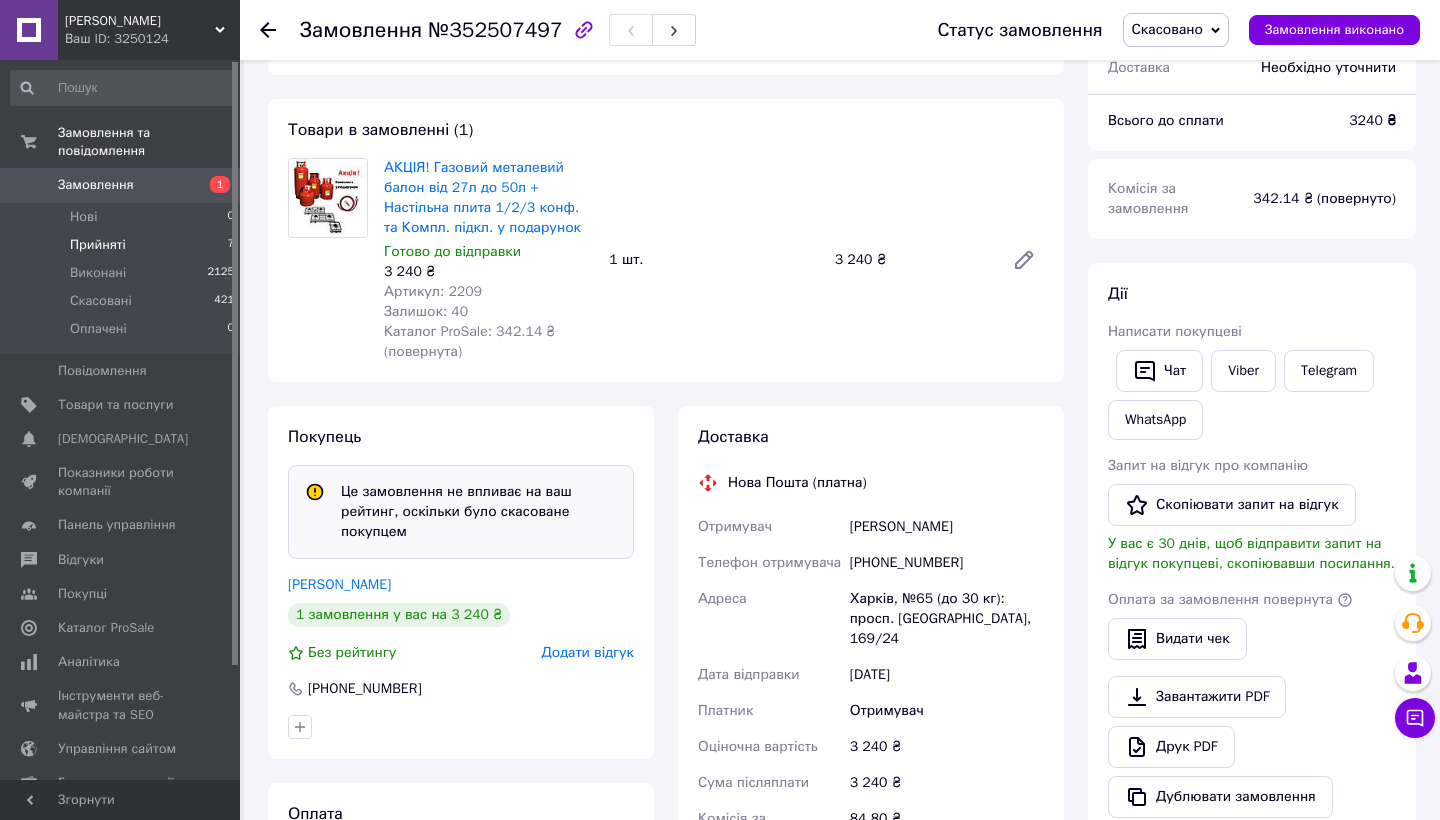 click on "Прийняті 7" at bounding box center [123, 245] 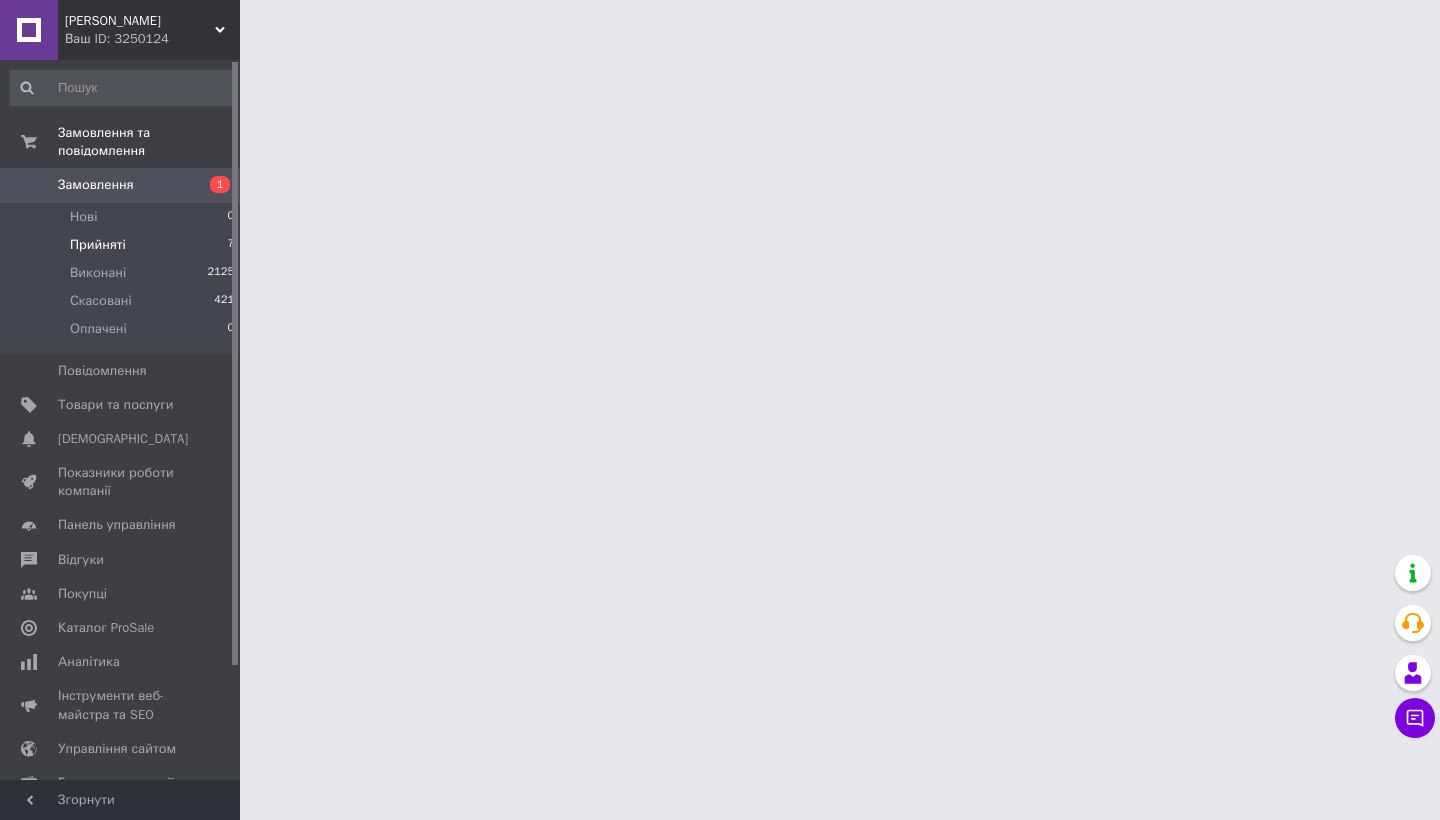 scroll, scrollTop: 0, scrollLeft: 0, axis: both 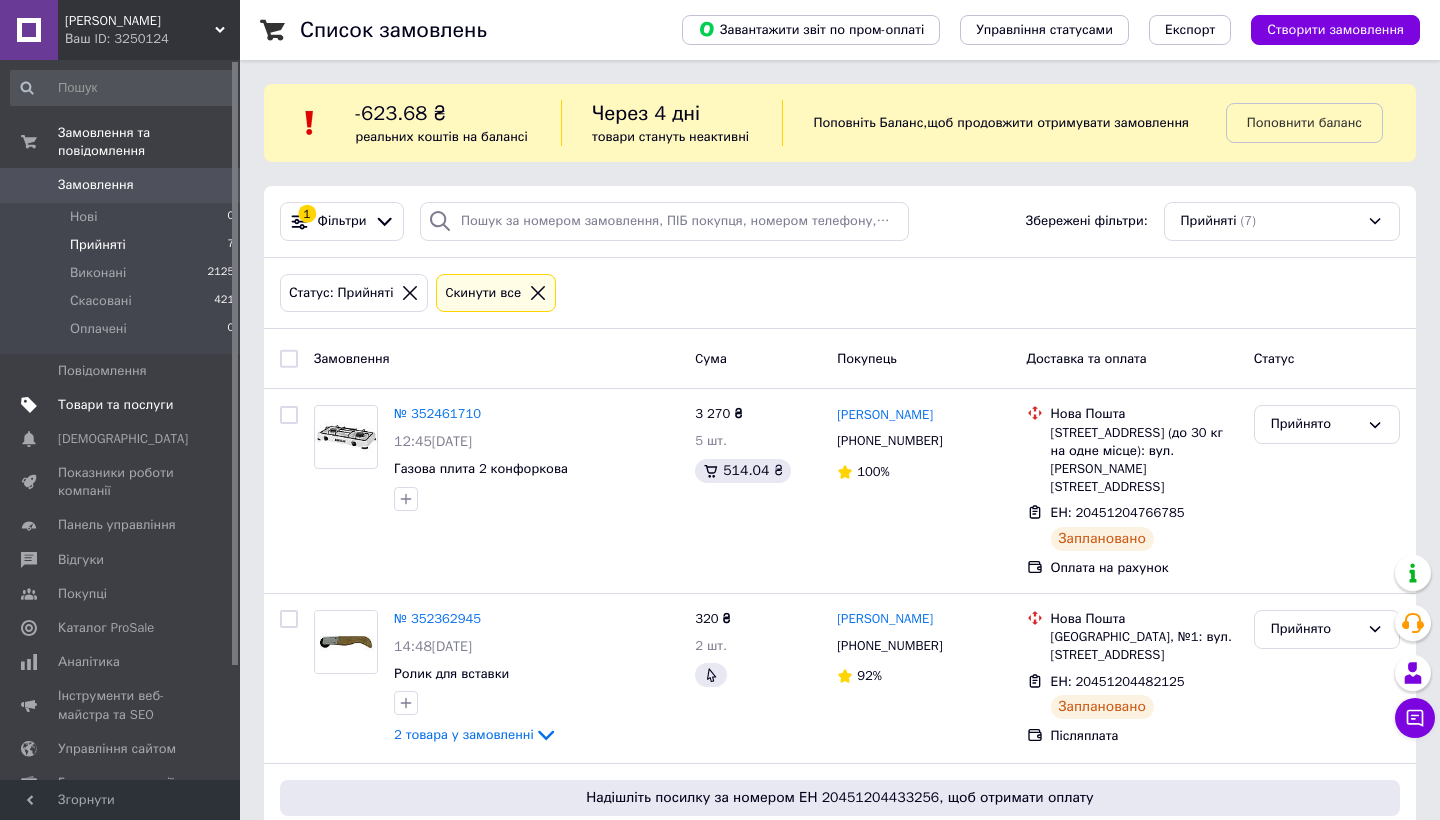 click on "Товари та послуги" at bounding box center [115, 405] 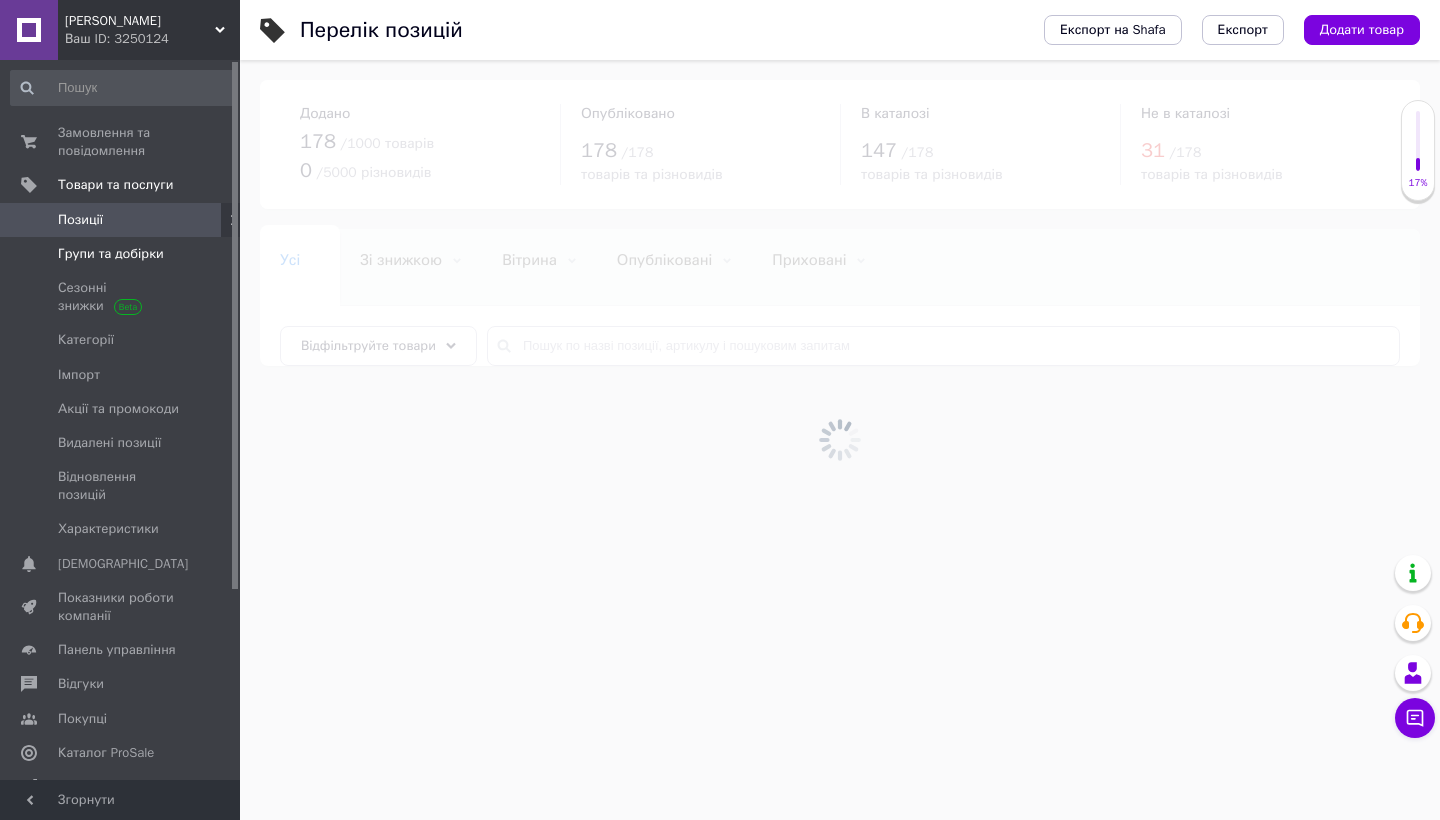 click on "Групи та добірки" at bounding box center (123, 254) 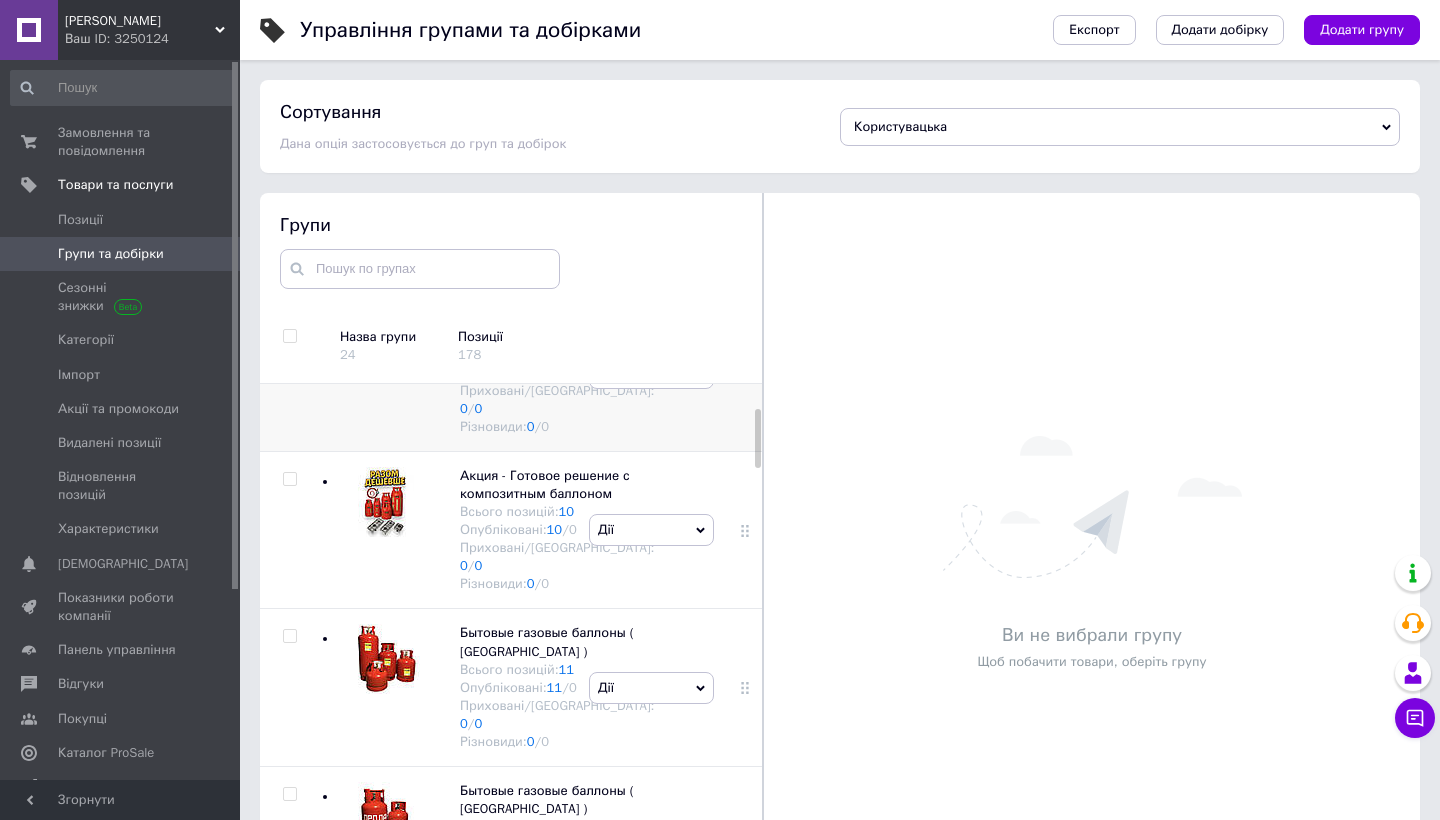 scroll, scrollTop: 226, scrollLeft: 0, axis: vertical 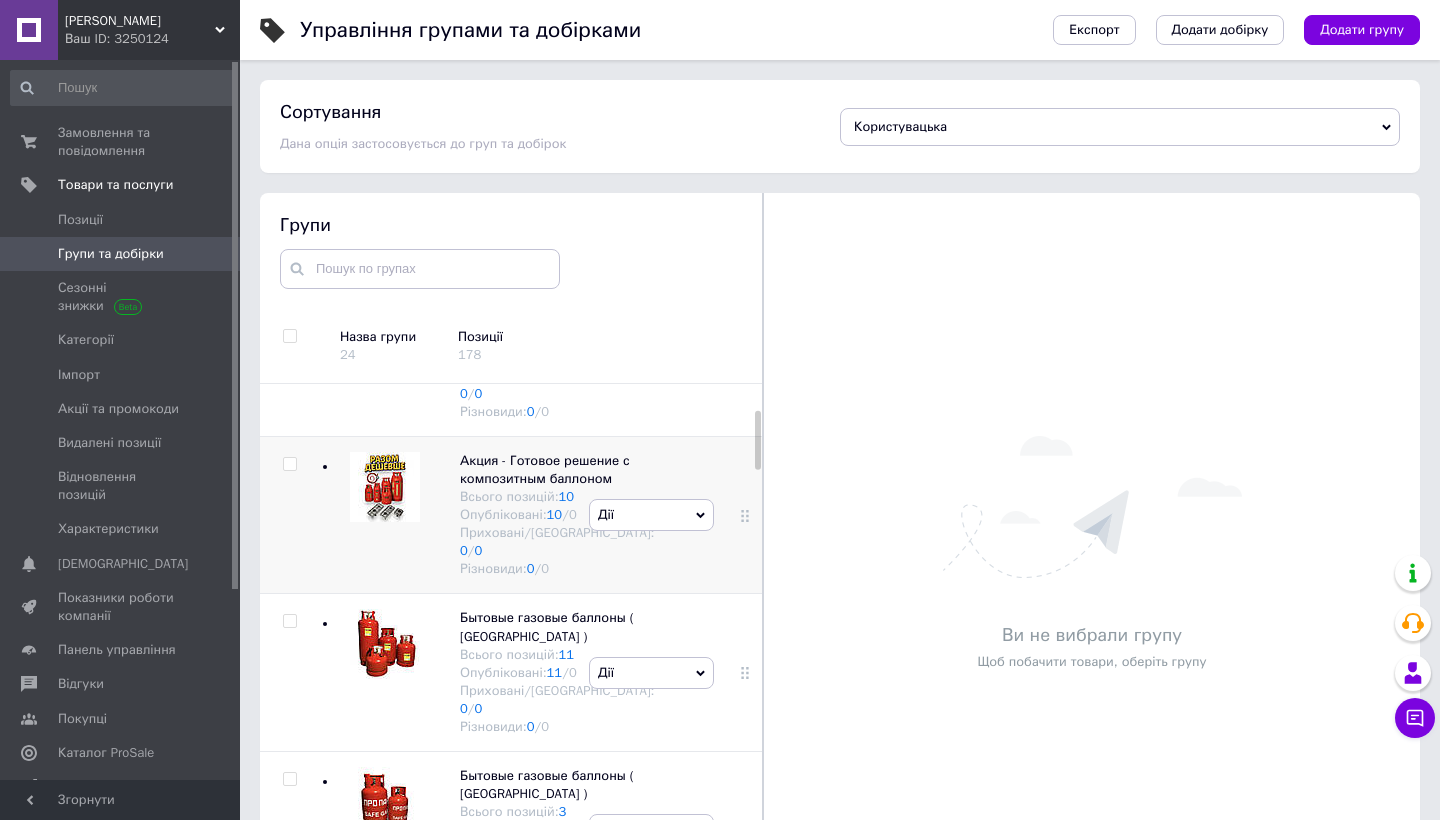 click at bounding box center (385, 487) 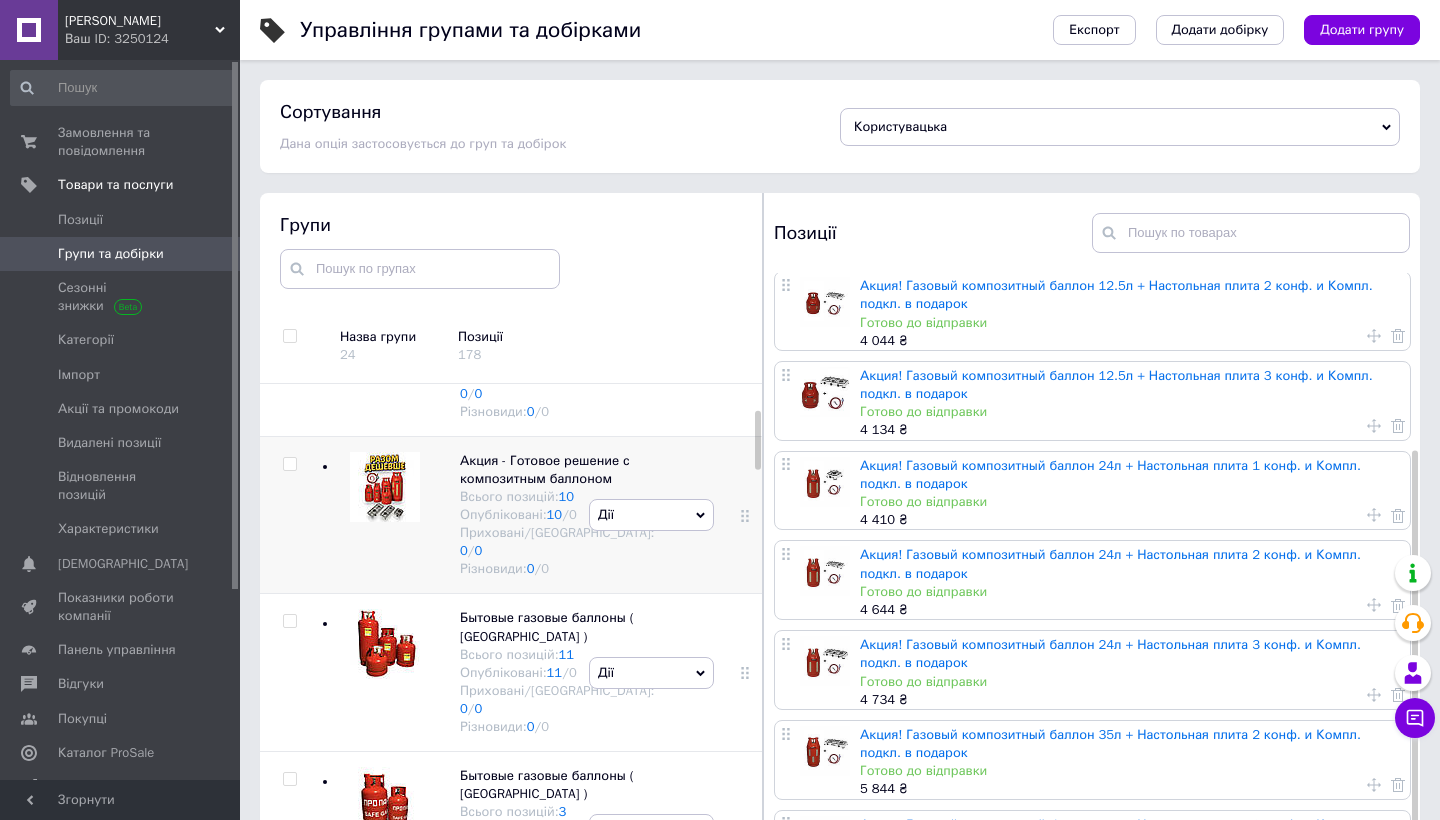 scroll, scrollTop: 242, scrollLeft: 0, axis: vertical 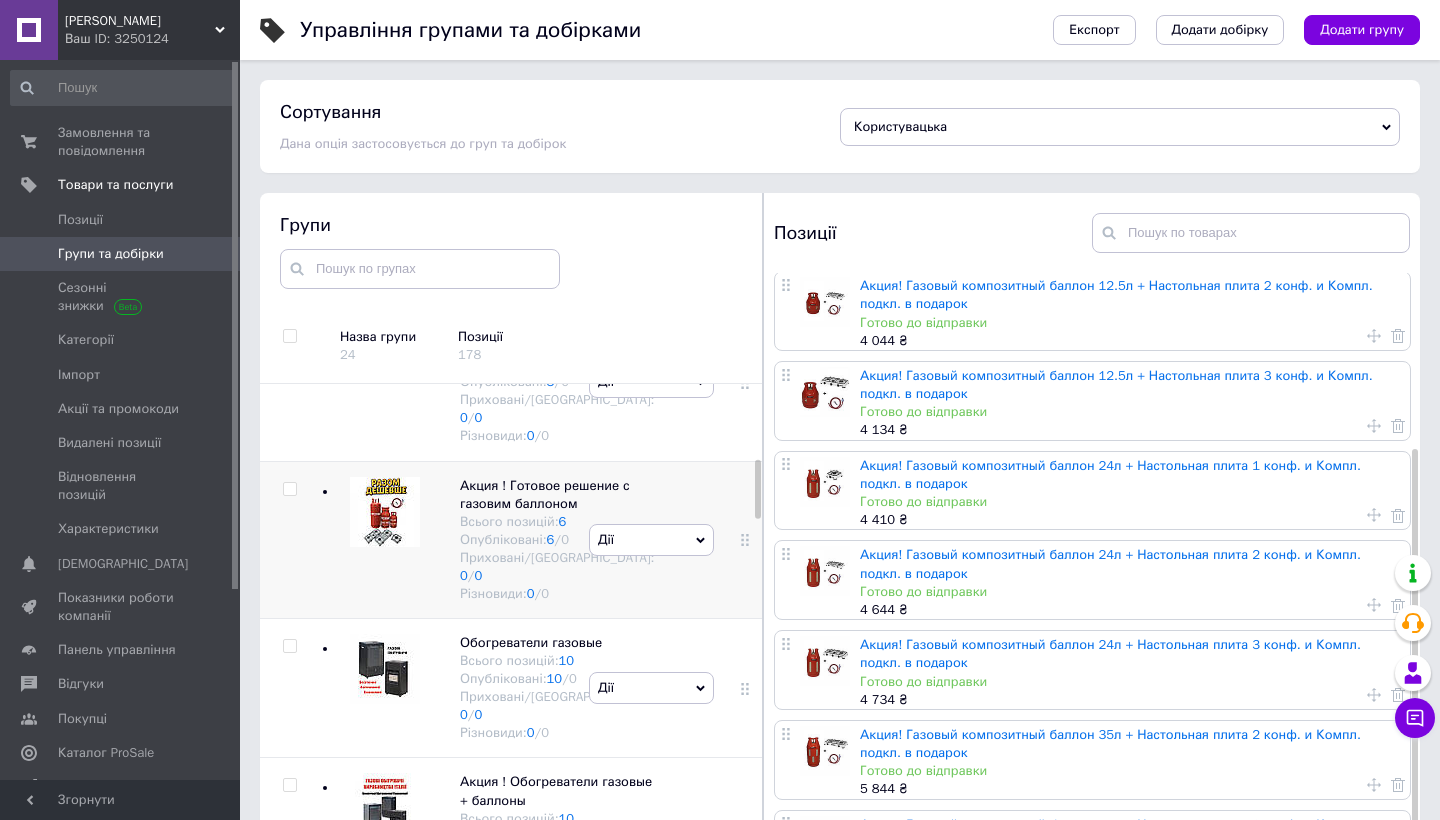click at bounding box center [385, 512] 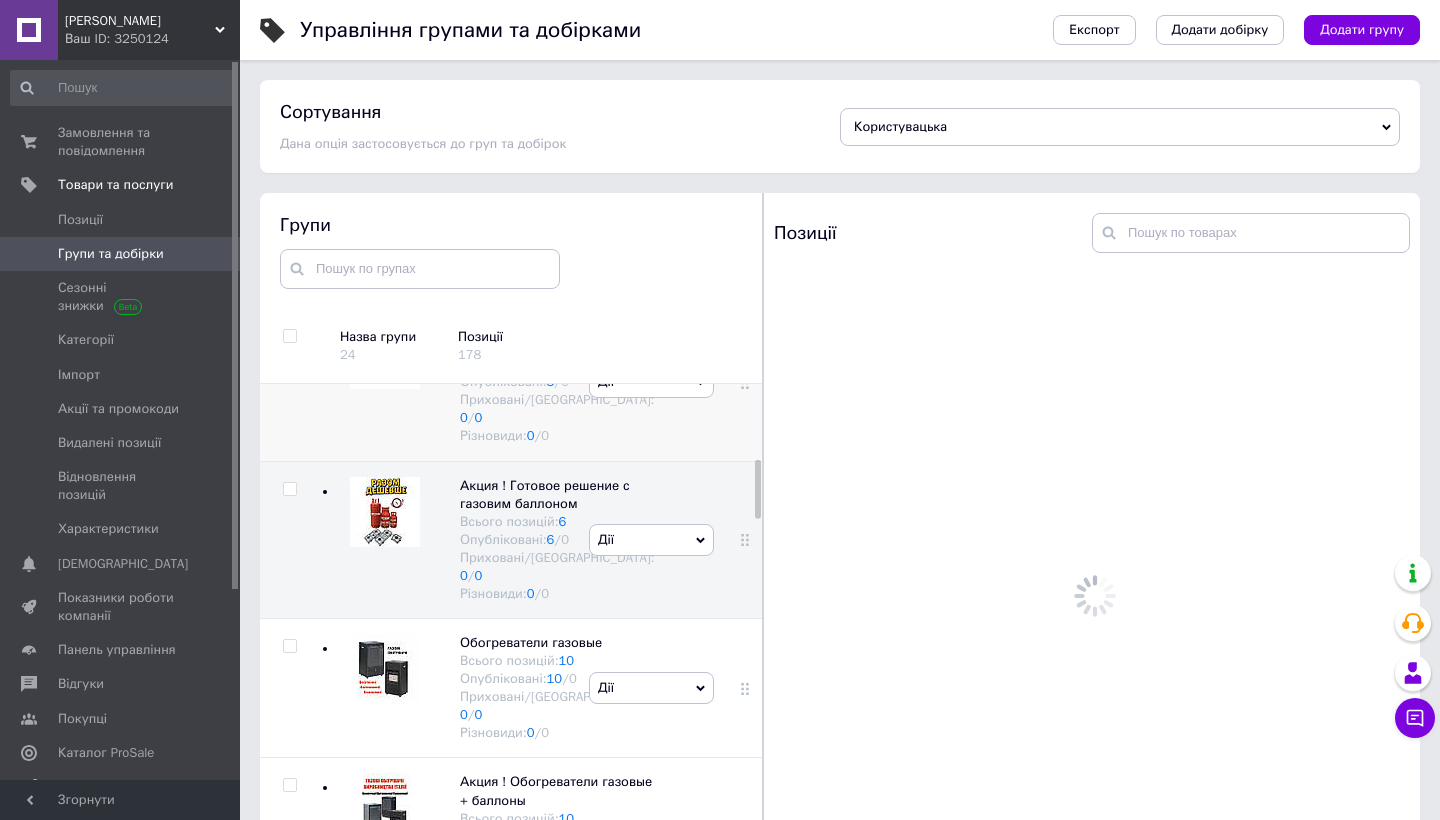 scroll, scrollTop: 0, scrollLeft: 0, axis: both 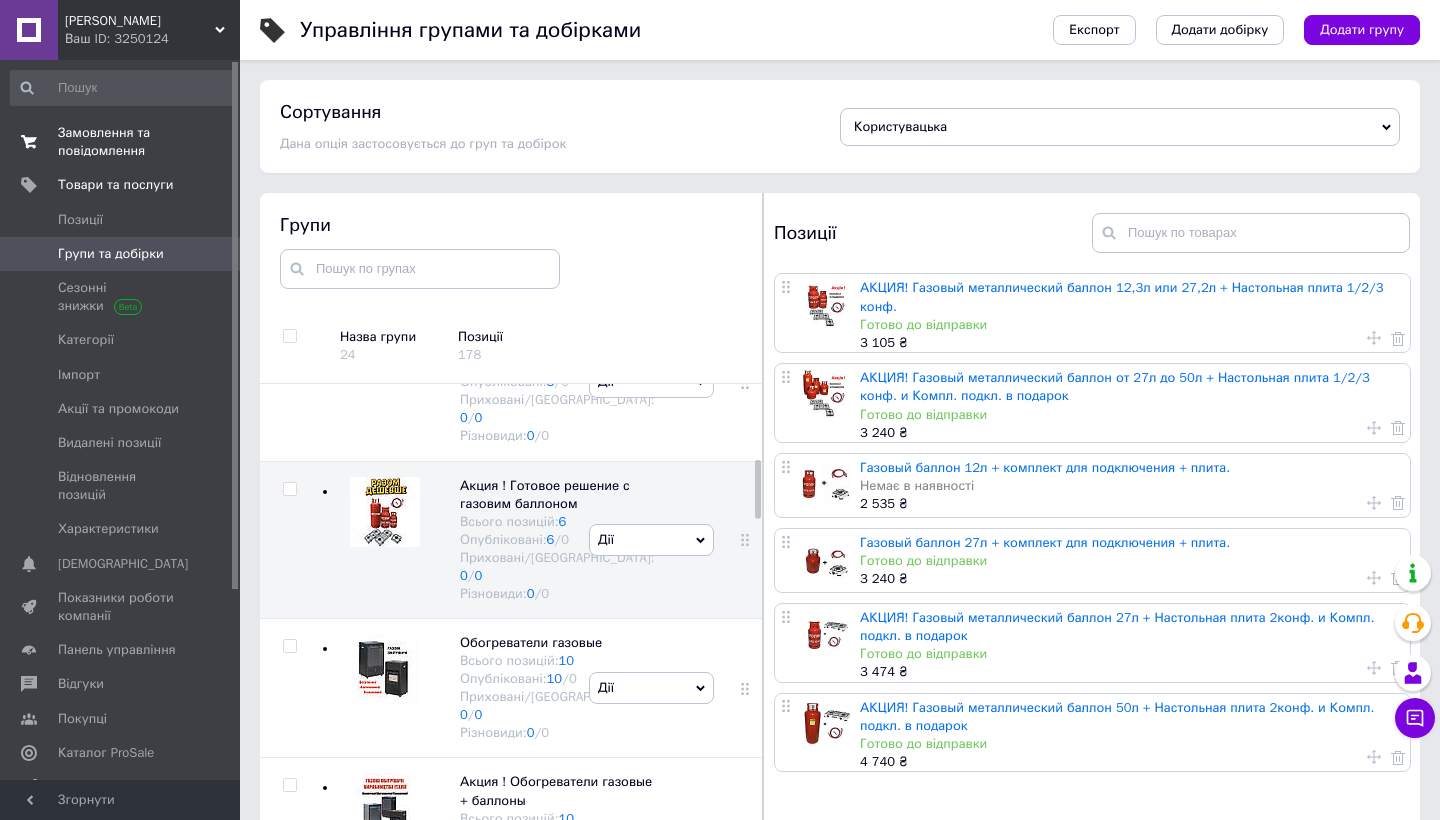 click on "Замовлення та повідомлення" at bounding box center [121, 142] 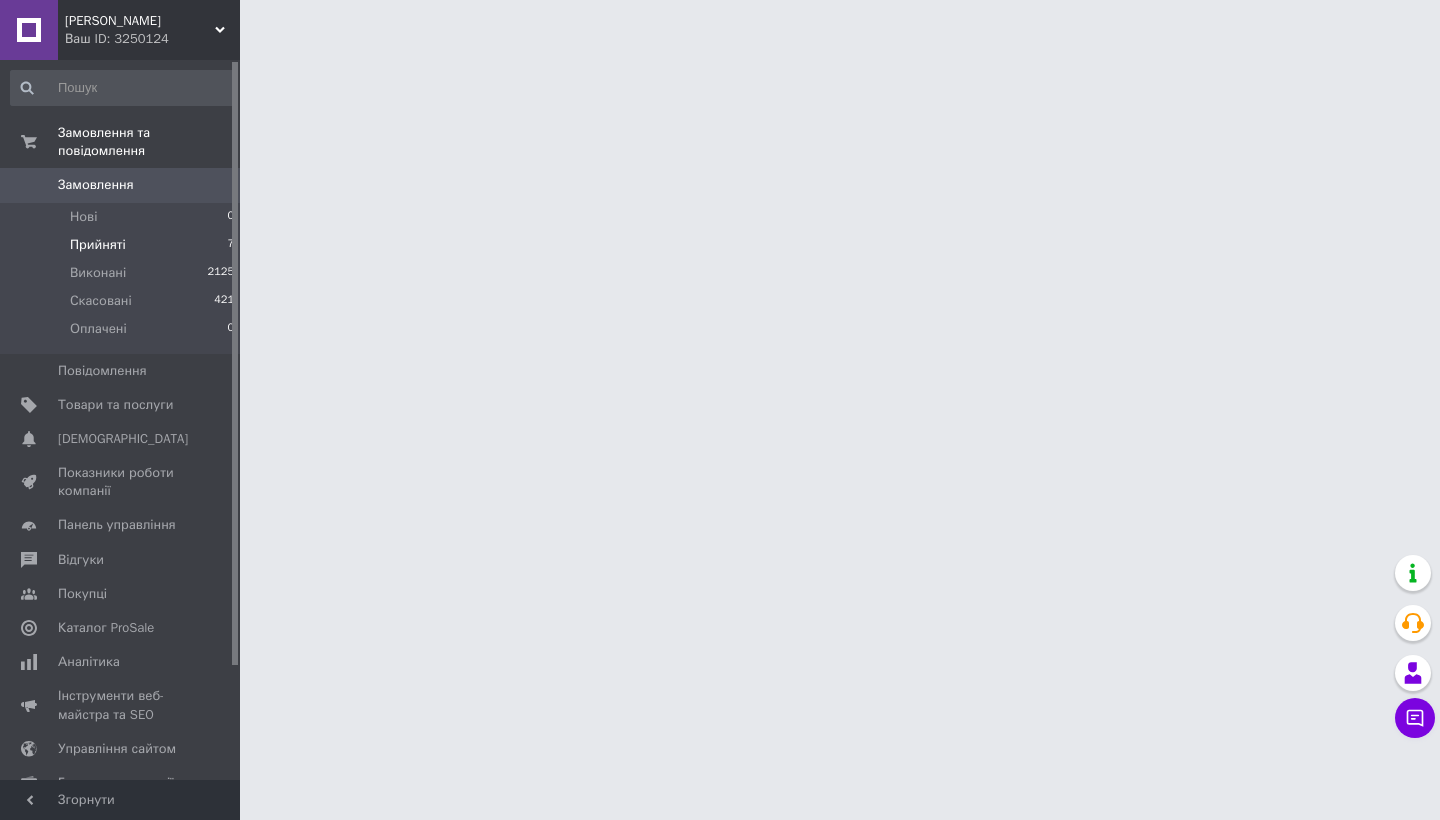 click on "Прийняті 7" at bounding box center (123, 245) 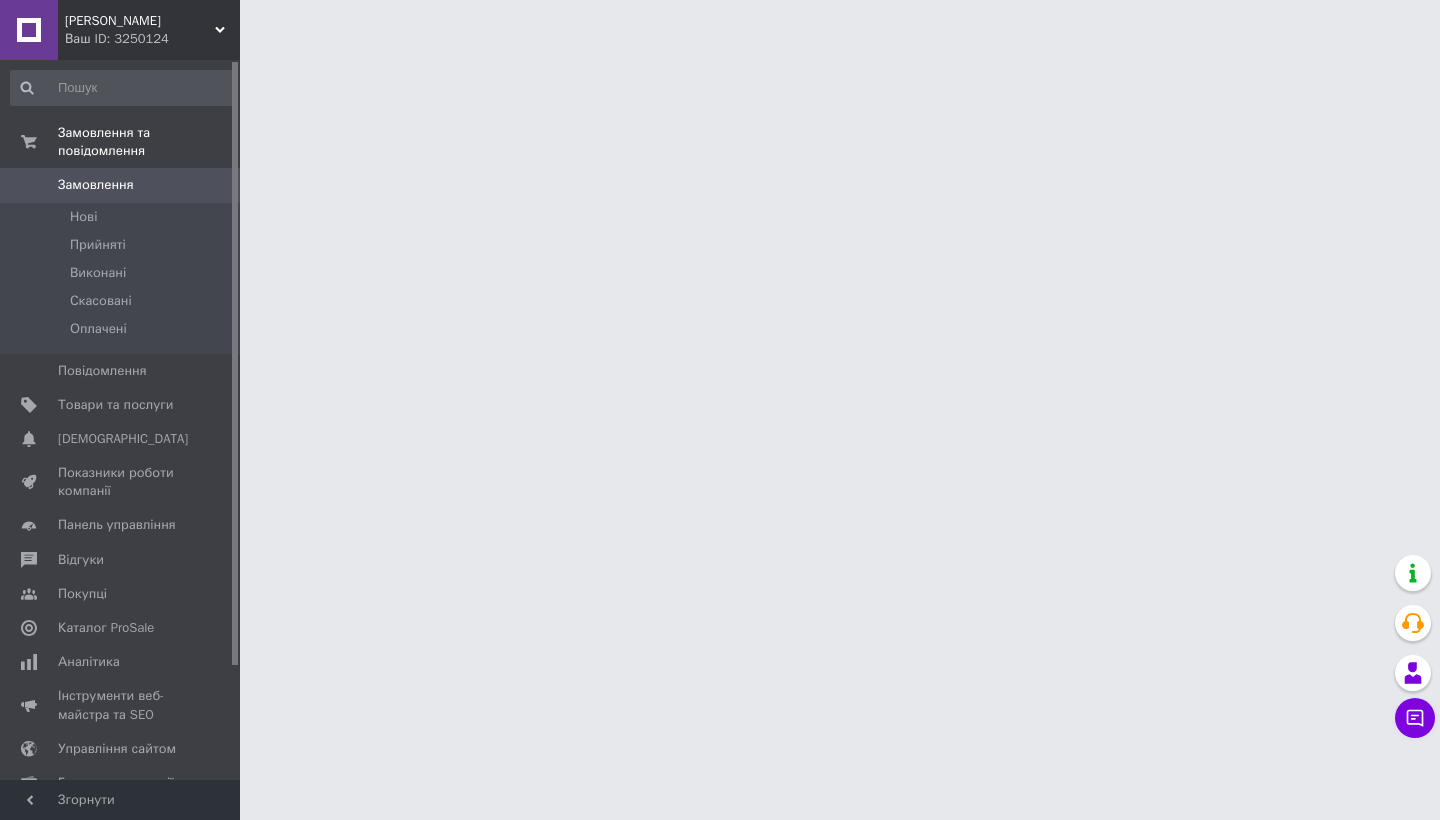 scroll, scrollTop: 0, scrollLeft: 0, axis: both 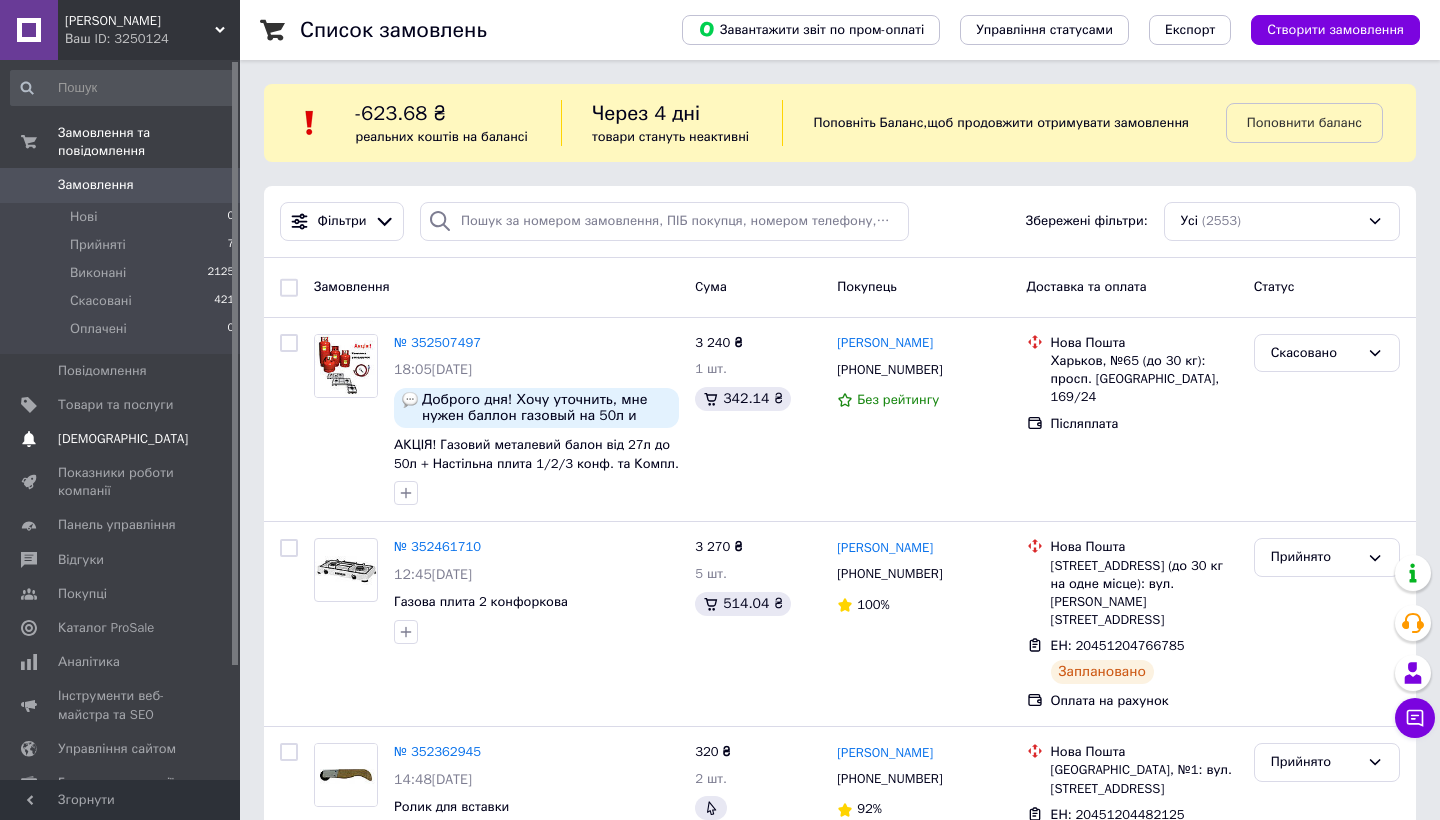 click on "[DEMOGRAPHIC_DATA]" at bounding box center [123, 439] 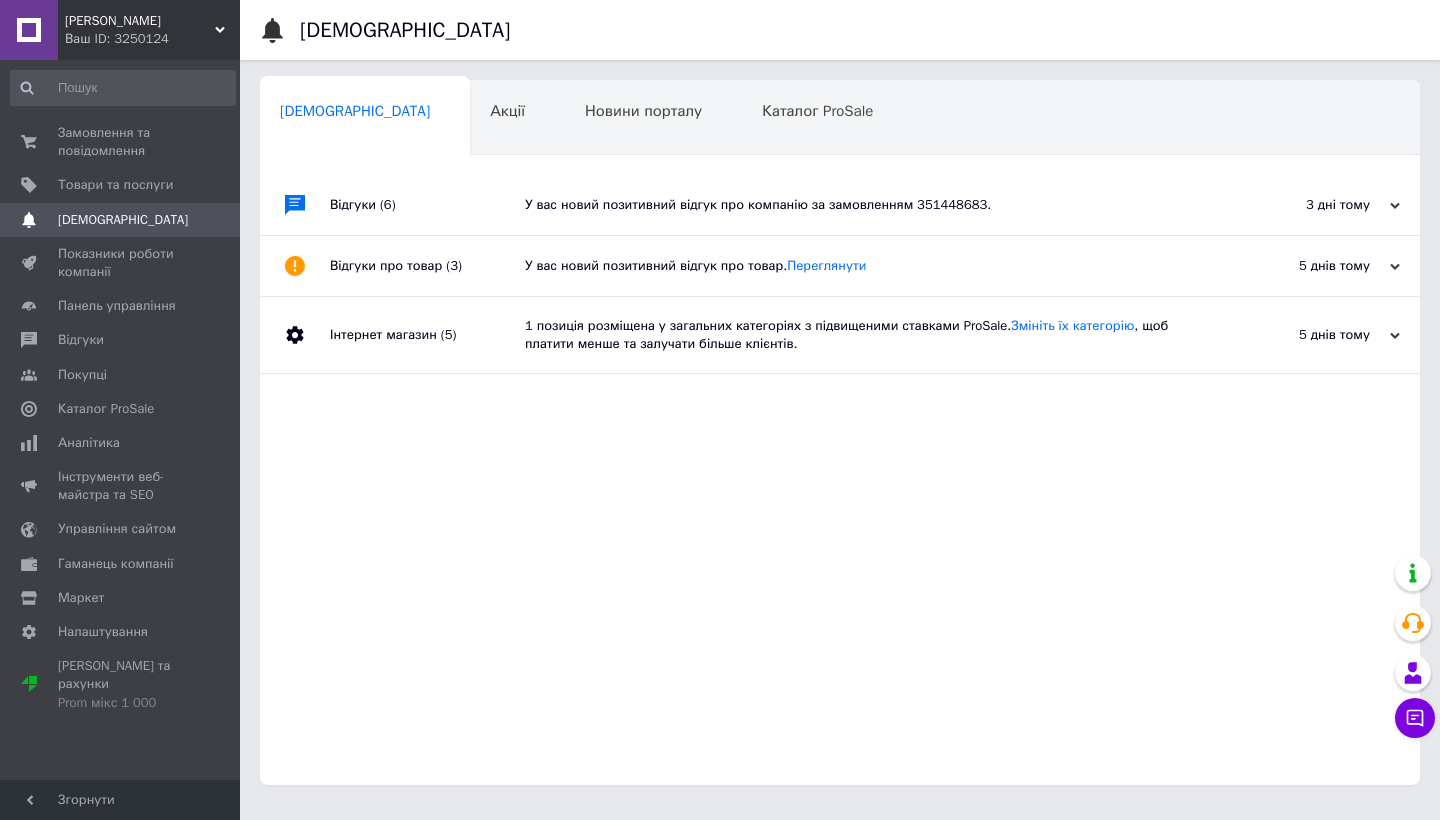 click on "У вас новий позитивний відгук про компанію за замовленням 351448683." at bounding box center [862, 205] 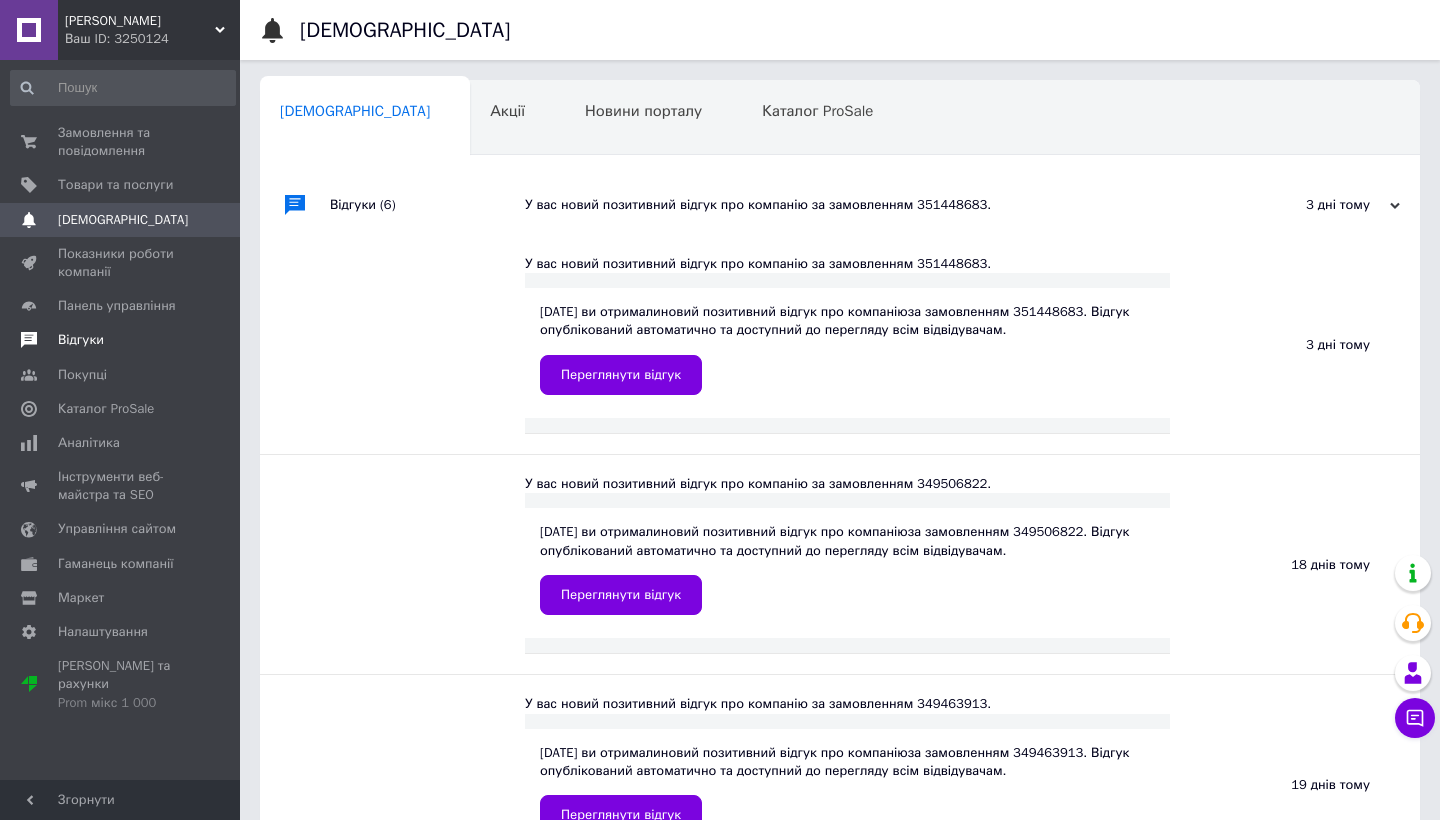 click on "Відгуки" at bounding box center (123, 340) 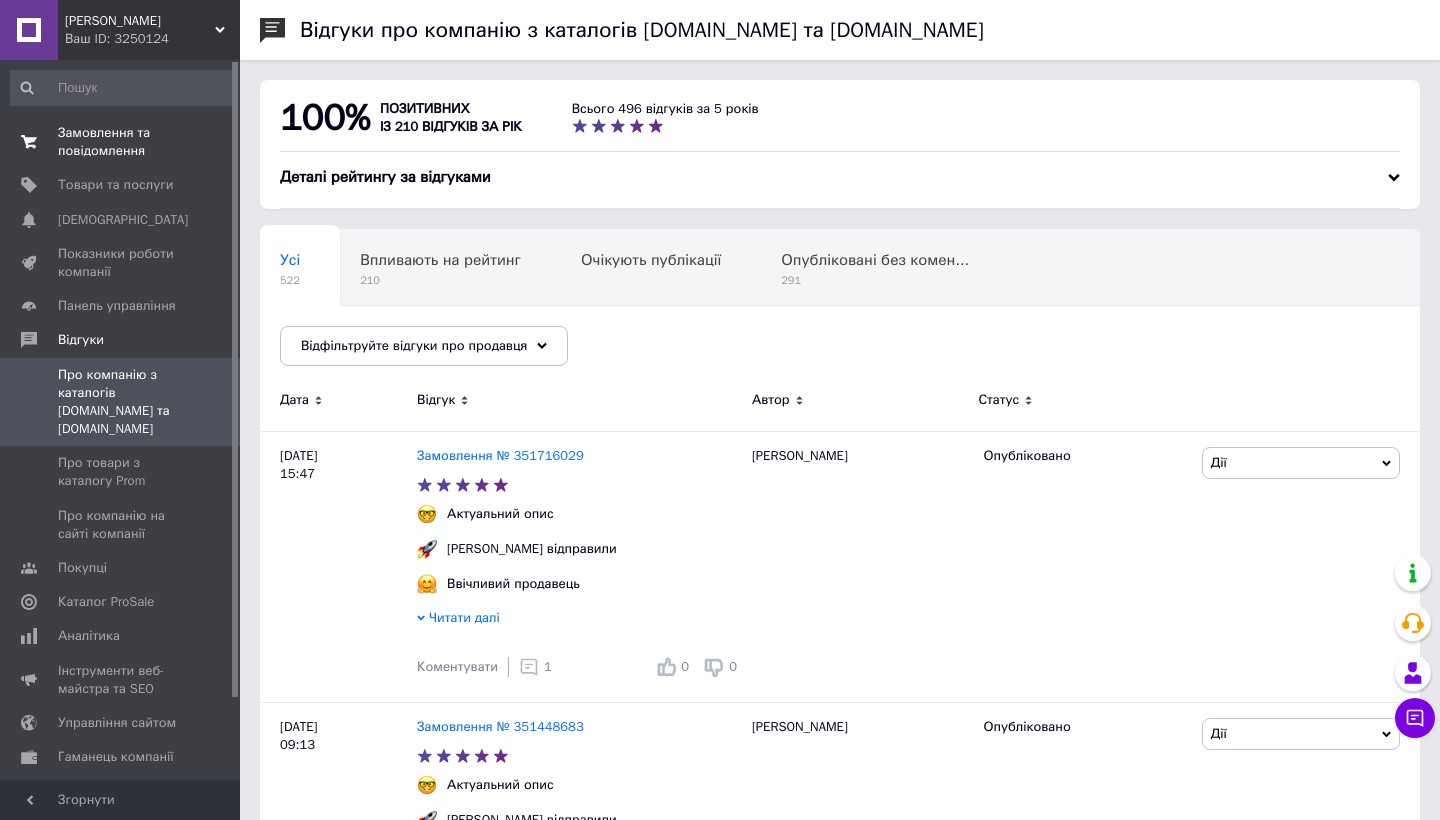 click on "Замовлення та повідомлення 0 0" at bounding box center [123, 142] 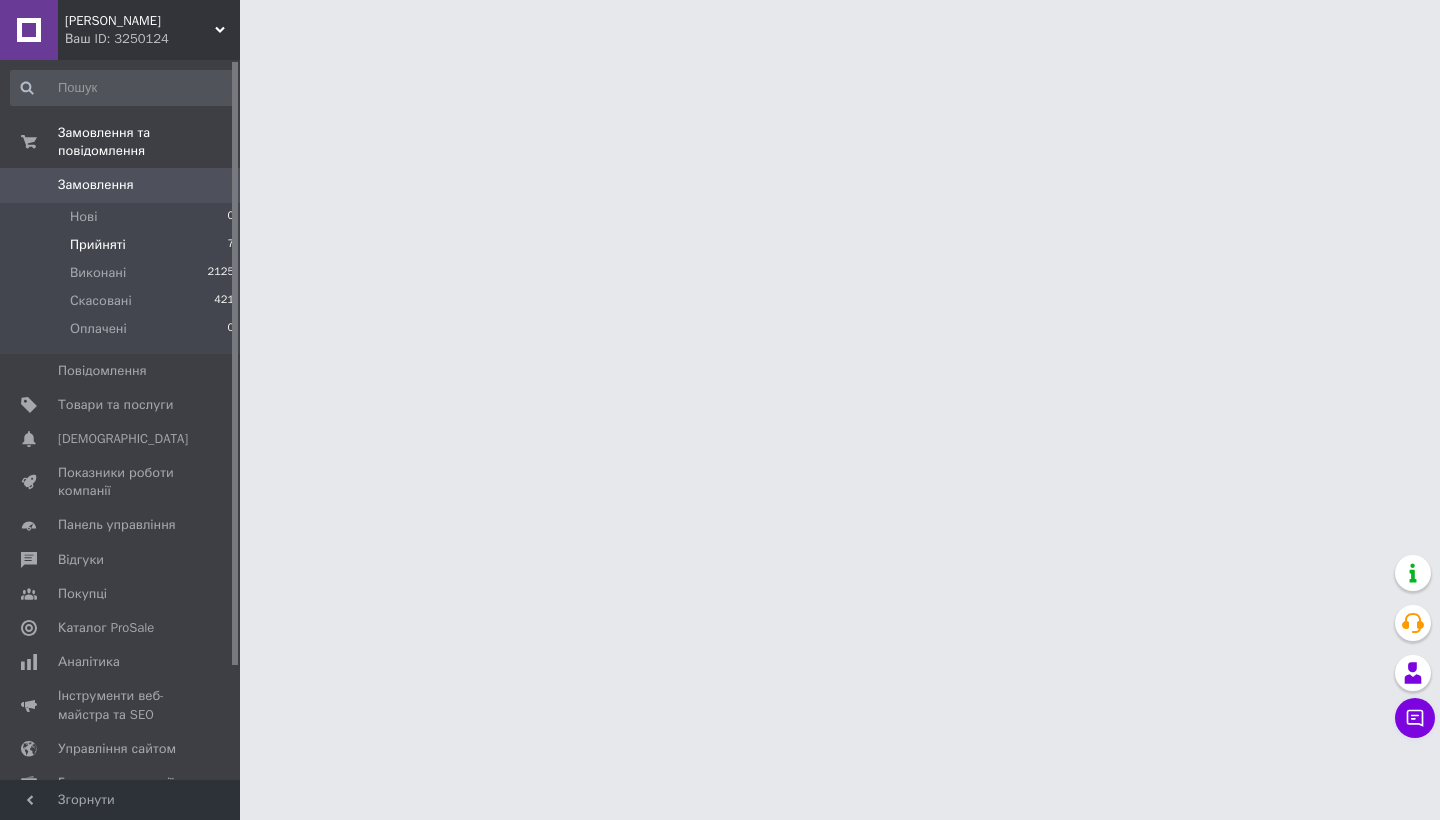click on "Прийняті 7" at bounding box center (123, 245) 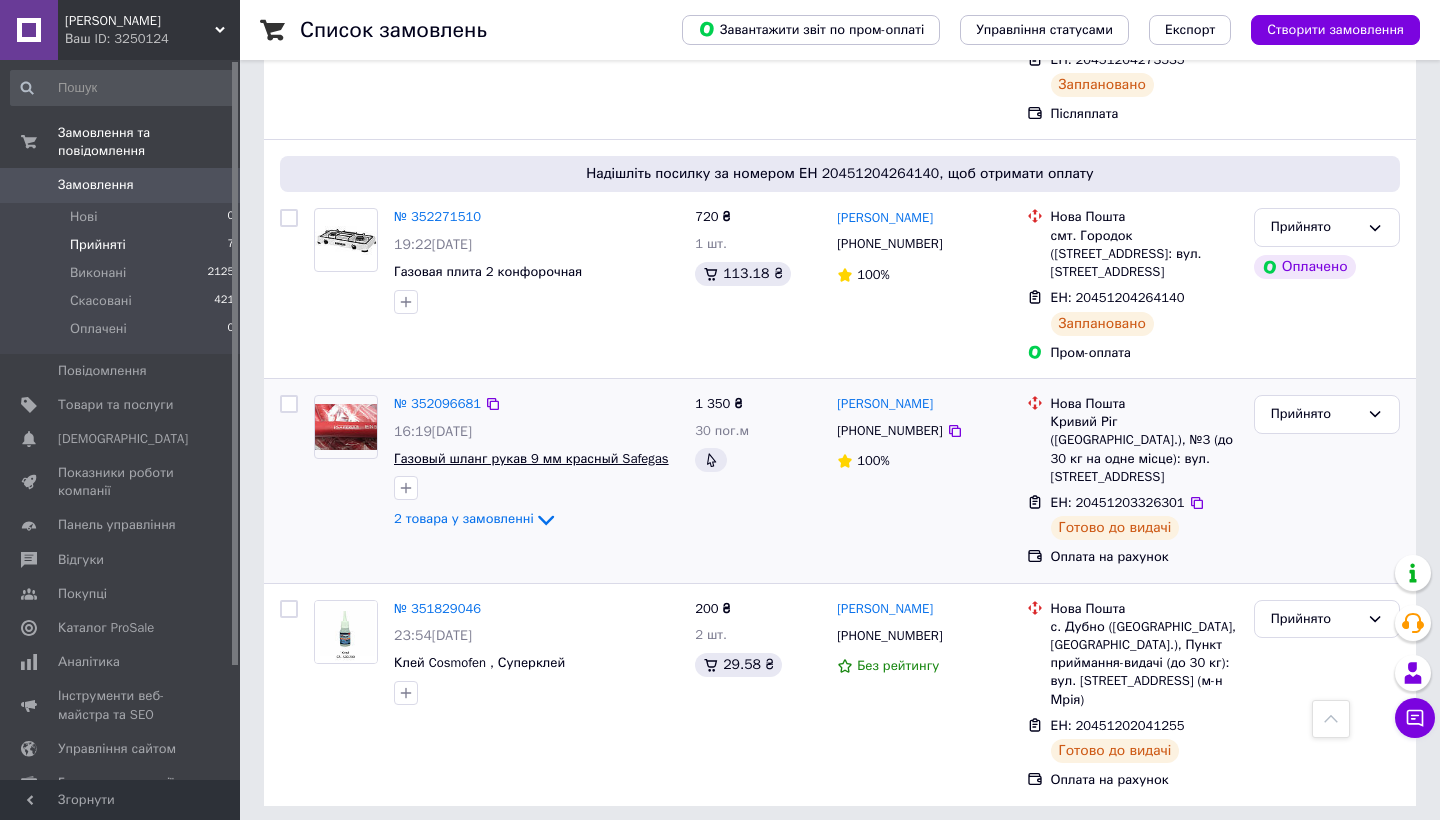 scroll, scrollTop: 1066, scrollLeft: 0, axis: vertical 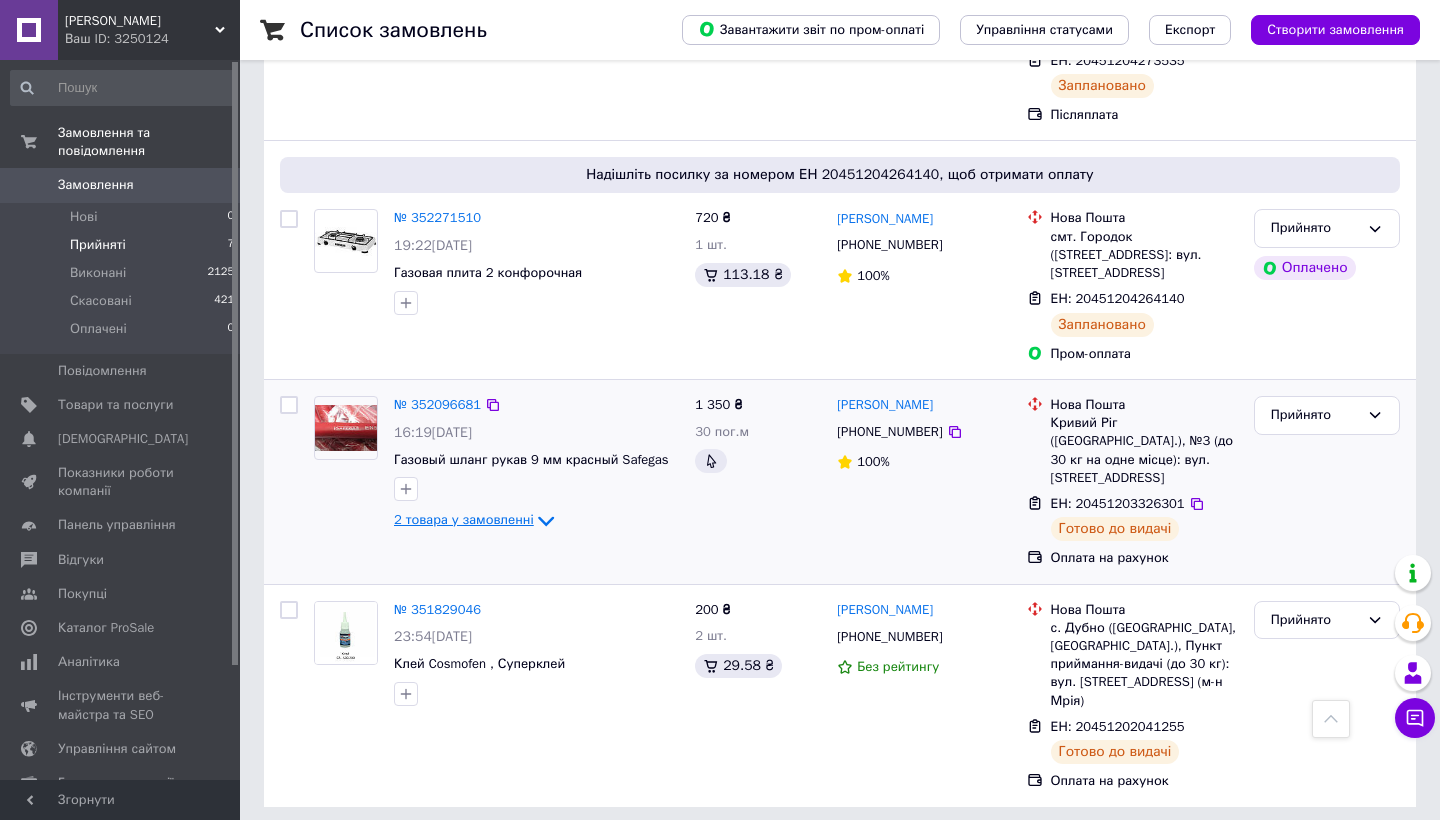 click on "2 товара у замовленні" at bounding box center (464, 520) 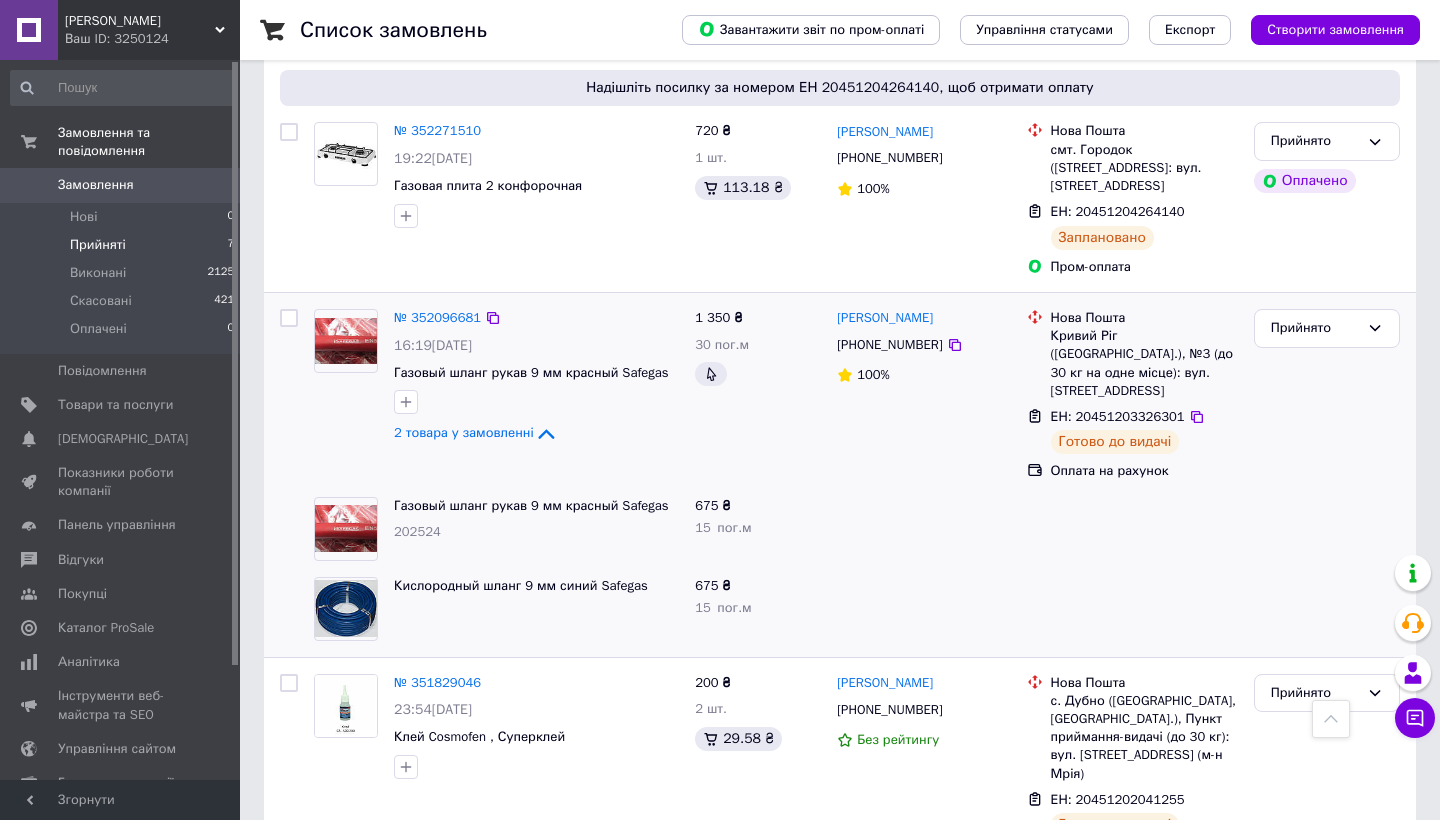 scroll, scrollTop: 1154, scrollLeft: 0, axis: vertical 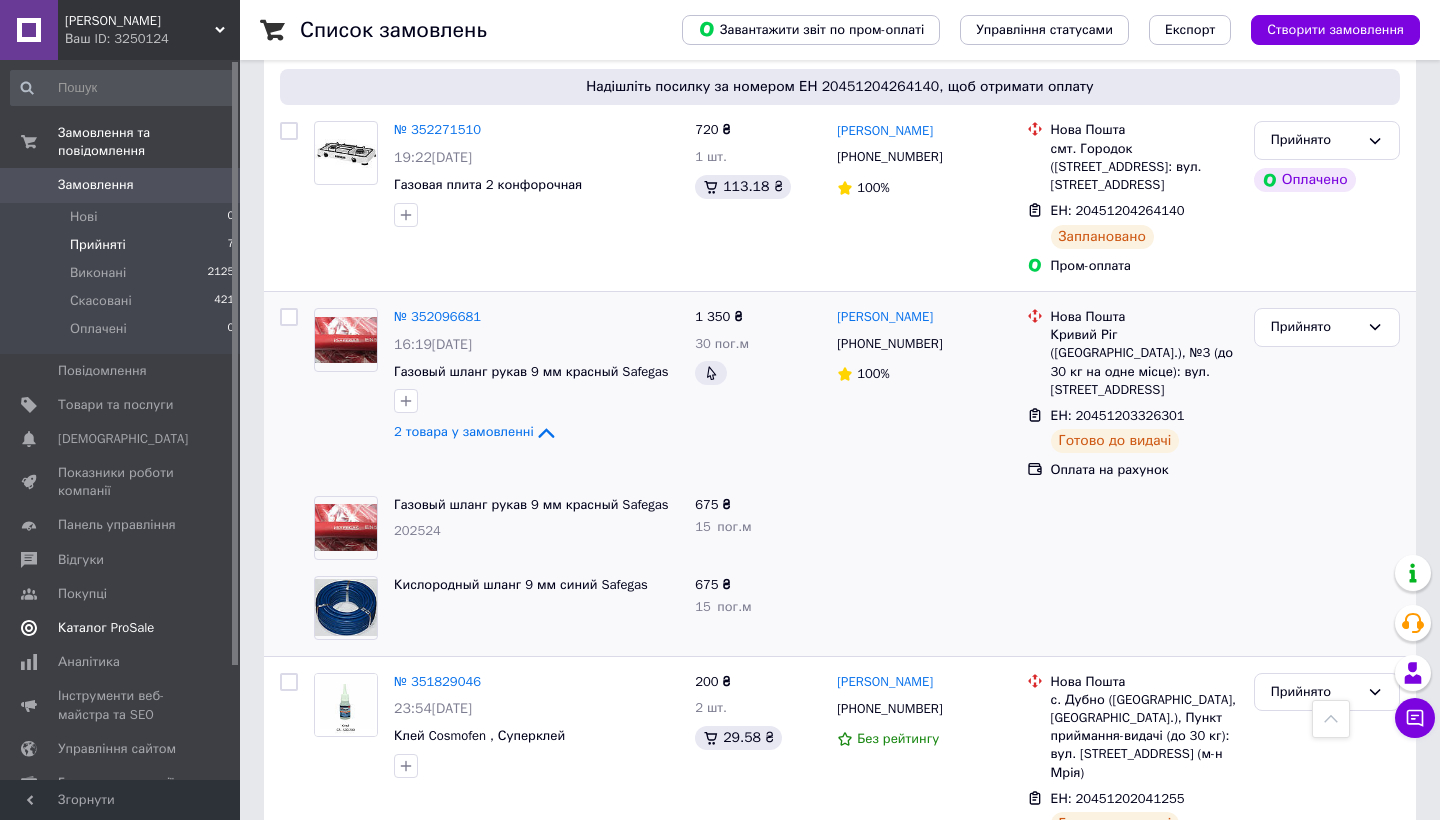 click on "Каталог ProSale" at bounding box center (106, 628) 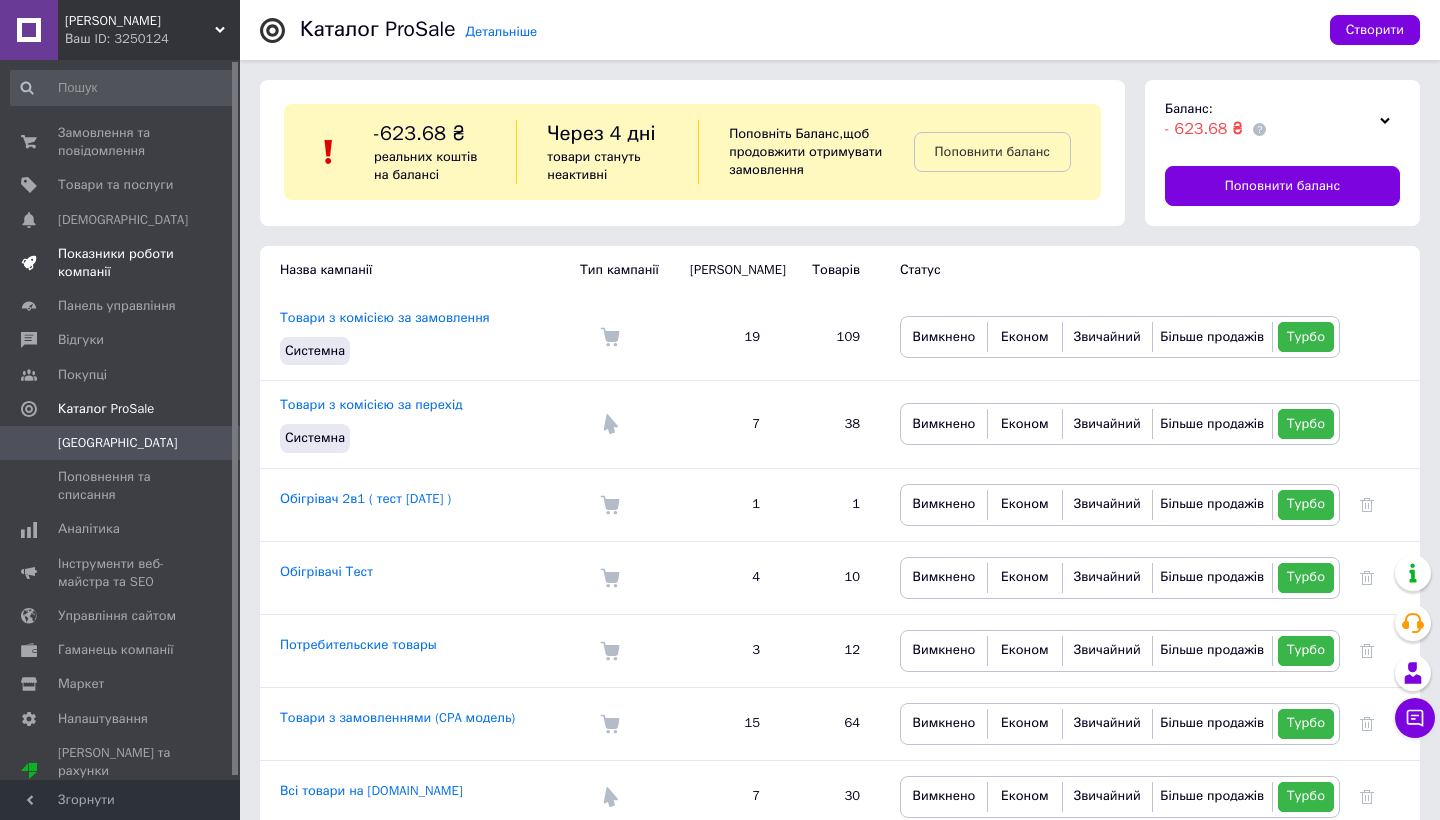 click on "Показники роботи компанії" at bounding box center (123, 263) 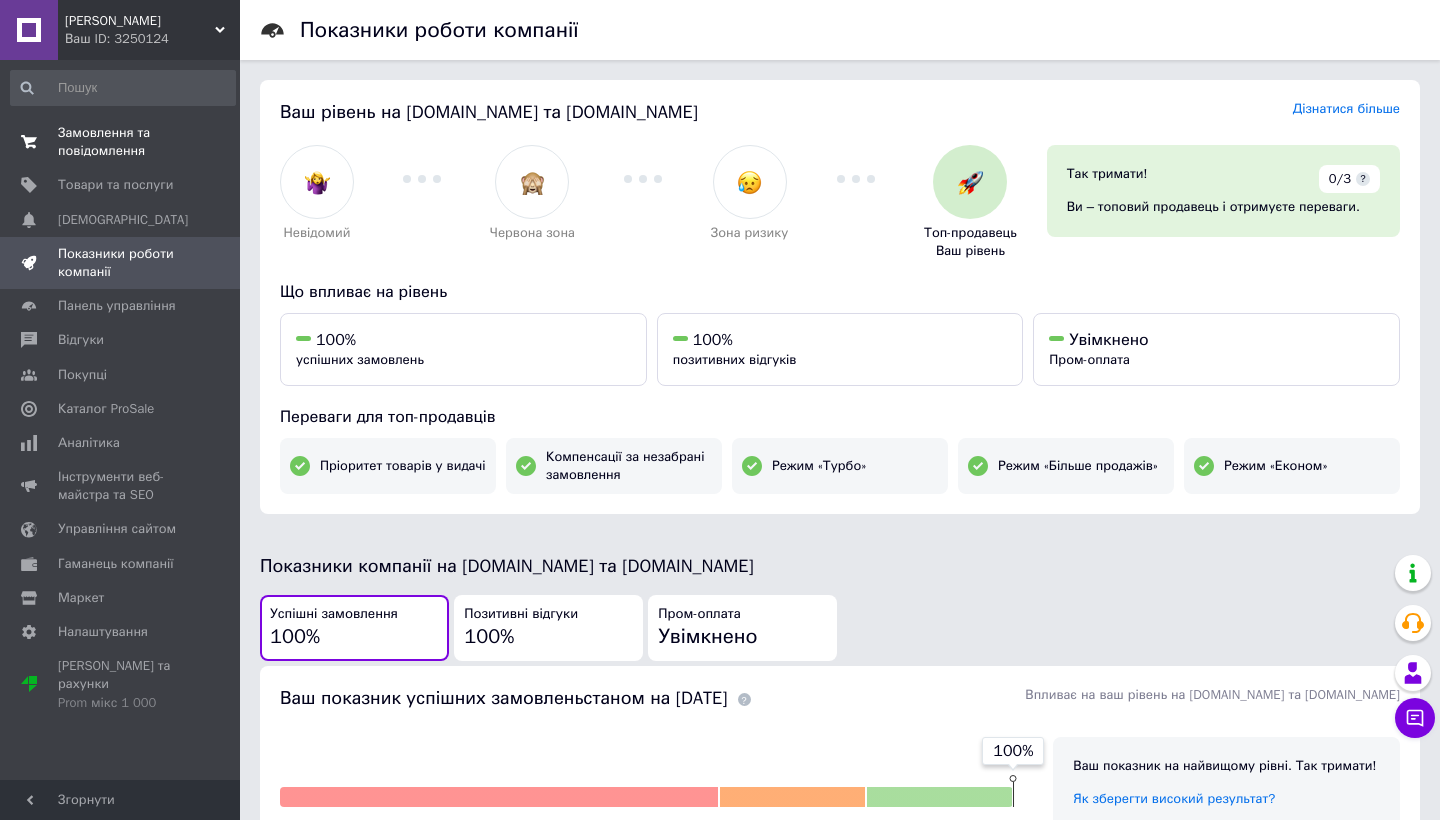 click on "Замовлення та повідомлення" at bounding box center (121, 142) 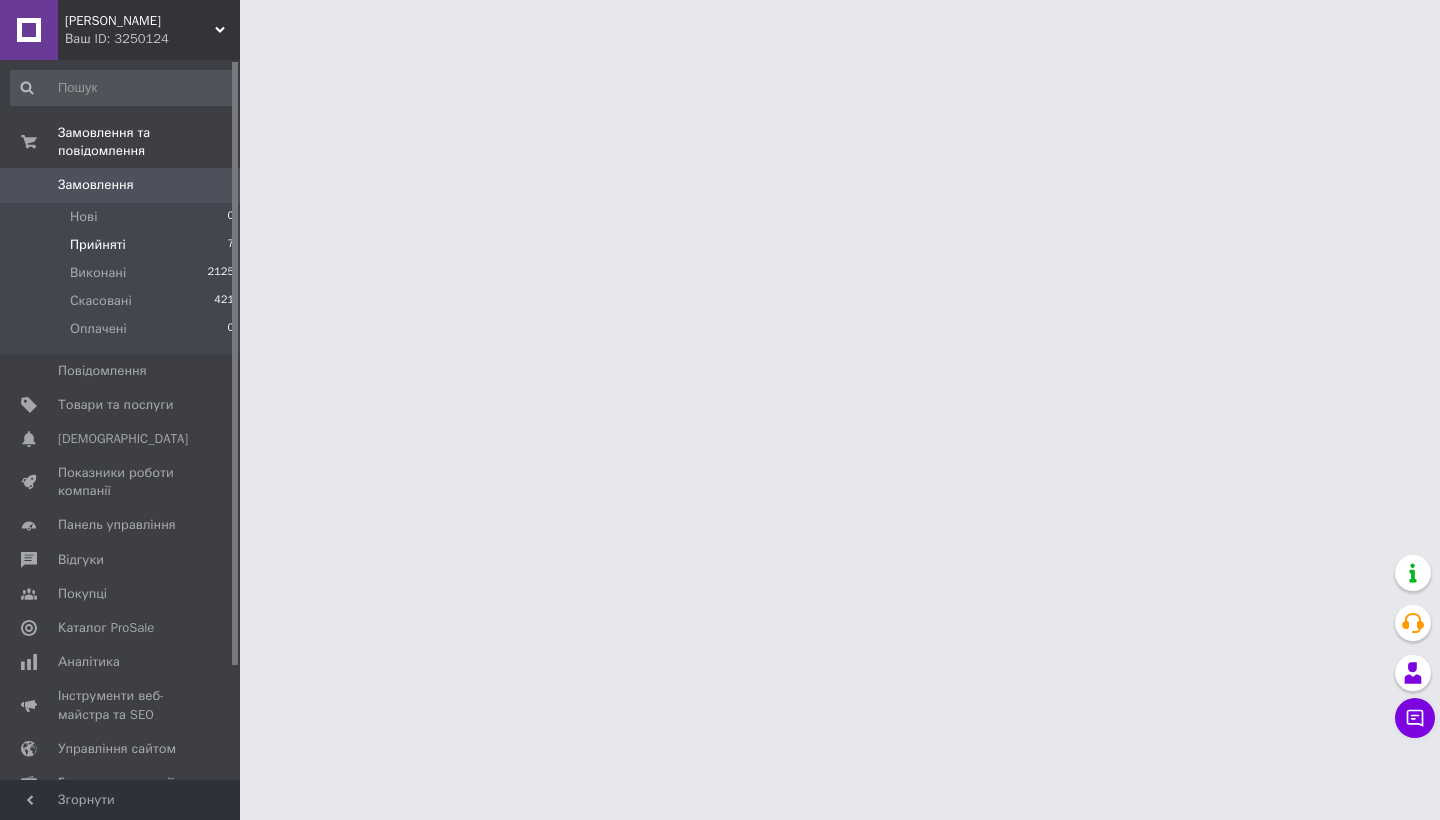click on "Прийняті 7" at bounding box center (123, 245) 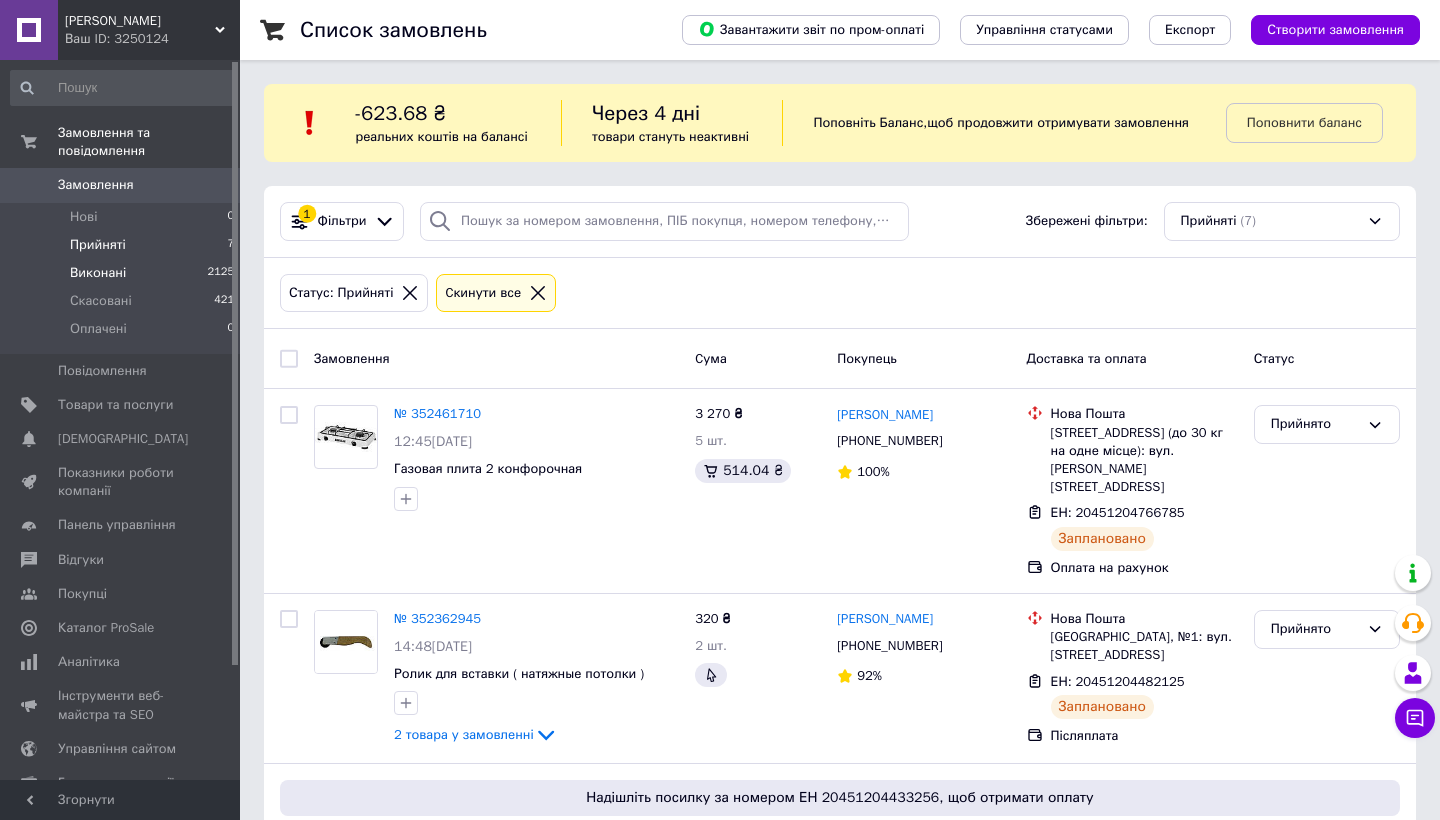 click on "Виконані 2125" at bounding box center [123, 273] 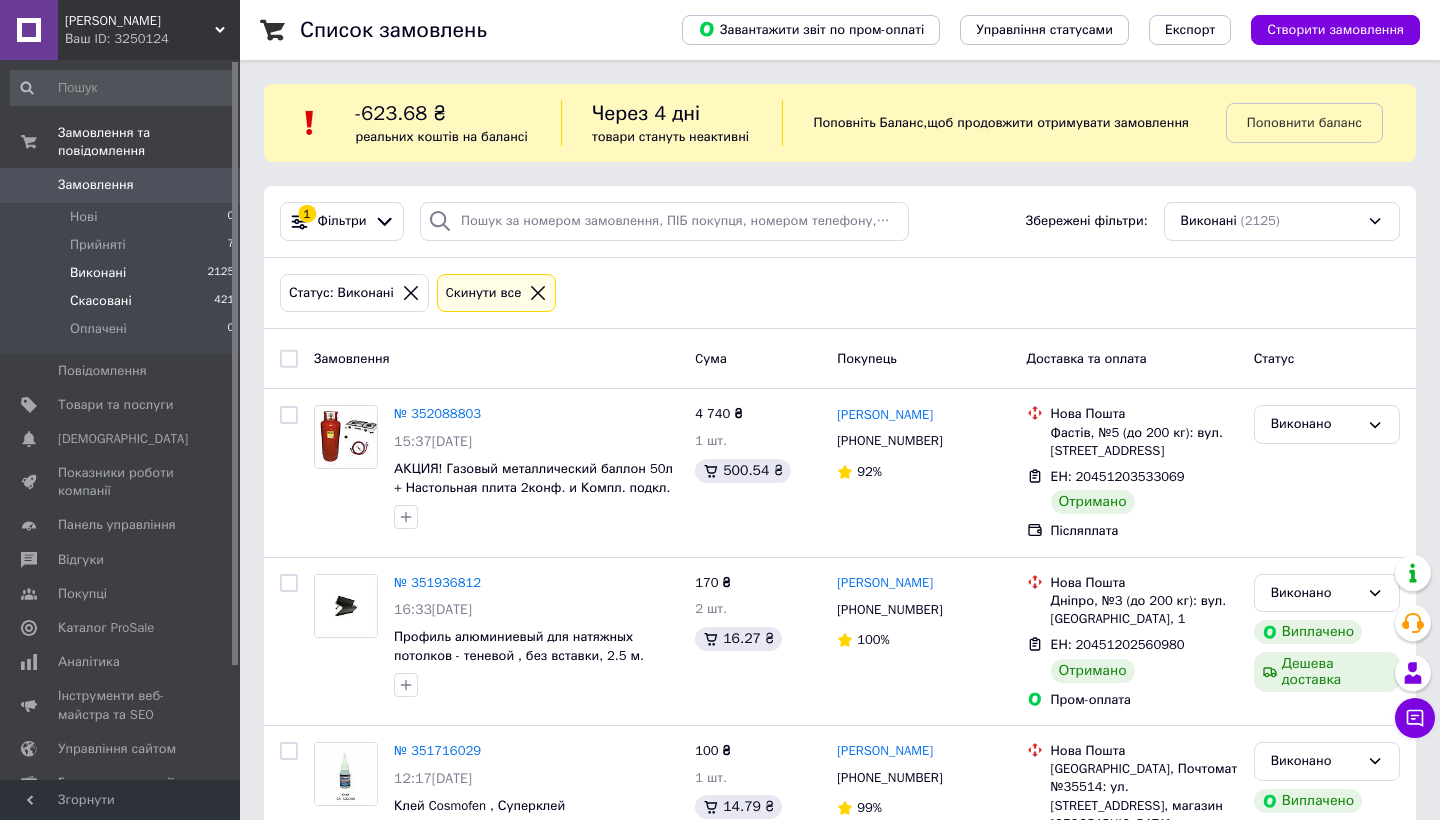 click on "Скасовані 421" at bounding box center (123, 301) 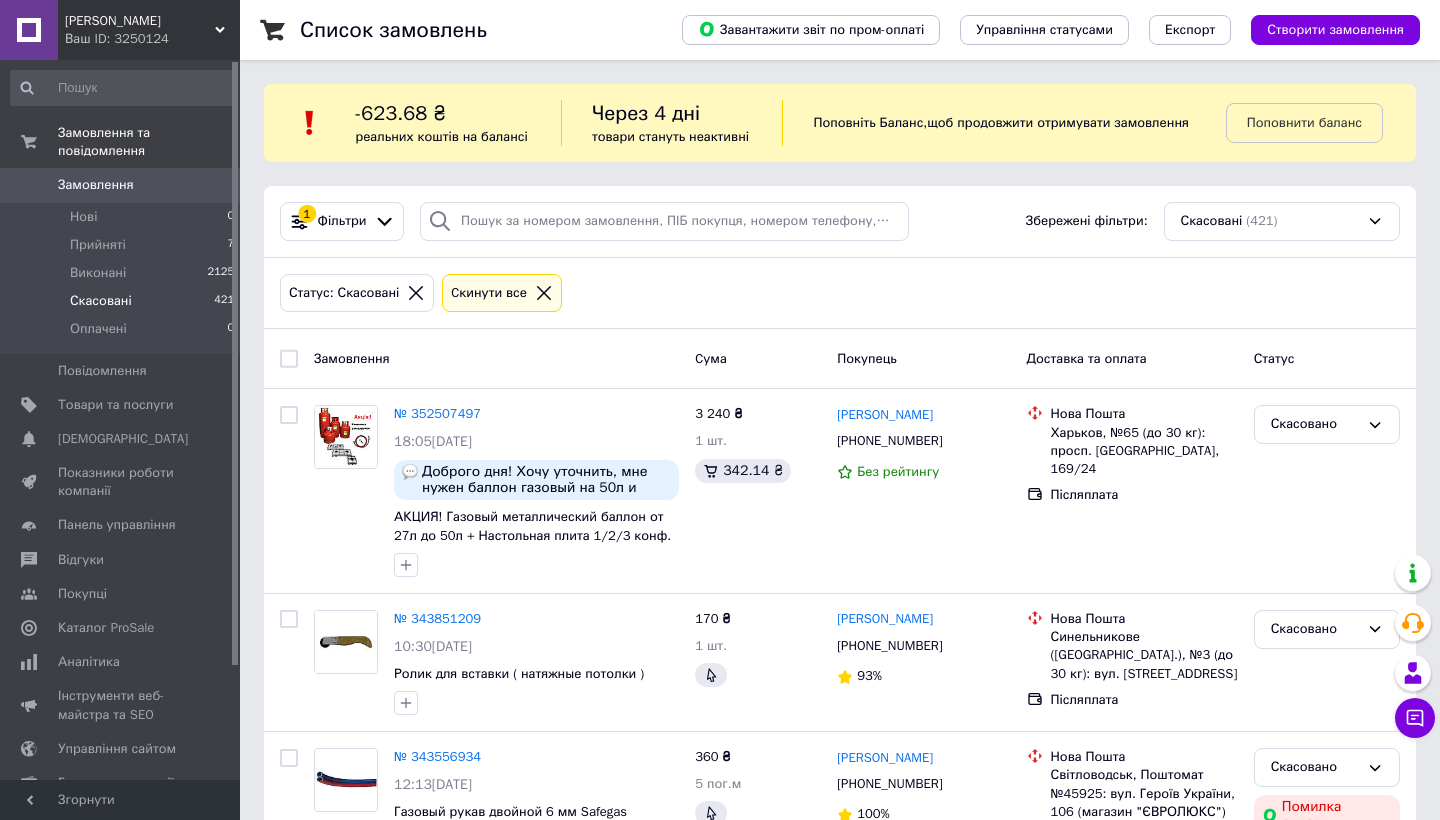 click on "№ 352507497" at bounding box center [437, 413] 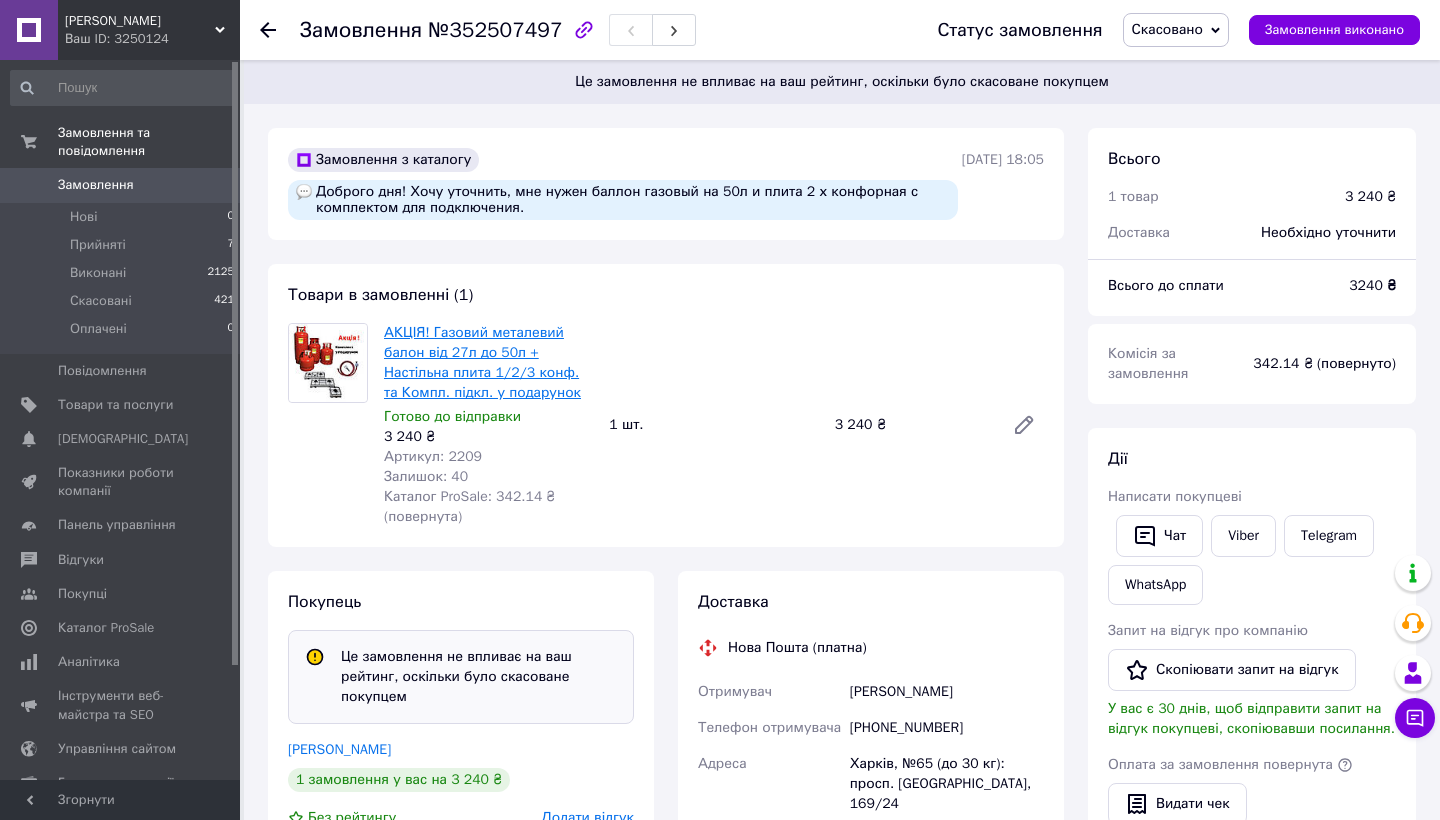 click on "АКЦІЯ! Газовий металевий балон від 27л до 50л + Настільна плита 1/2/3 конф. та Компл. підкл. у подарунок" at bounding box center (482, 362) 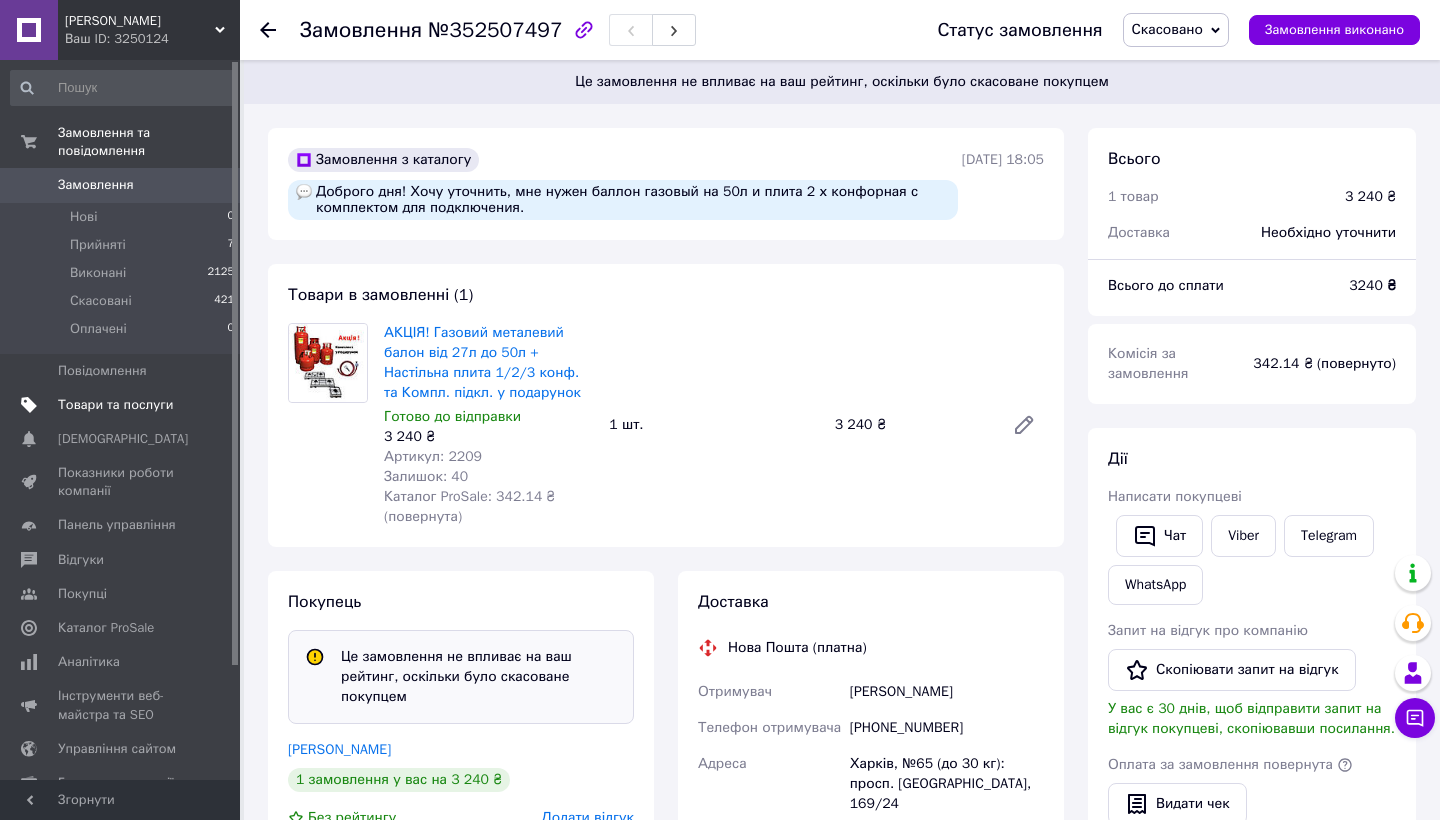 click at bounding box center (212, 405) 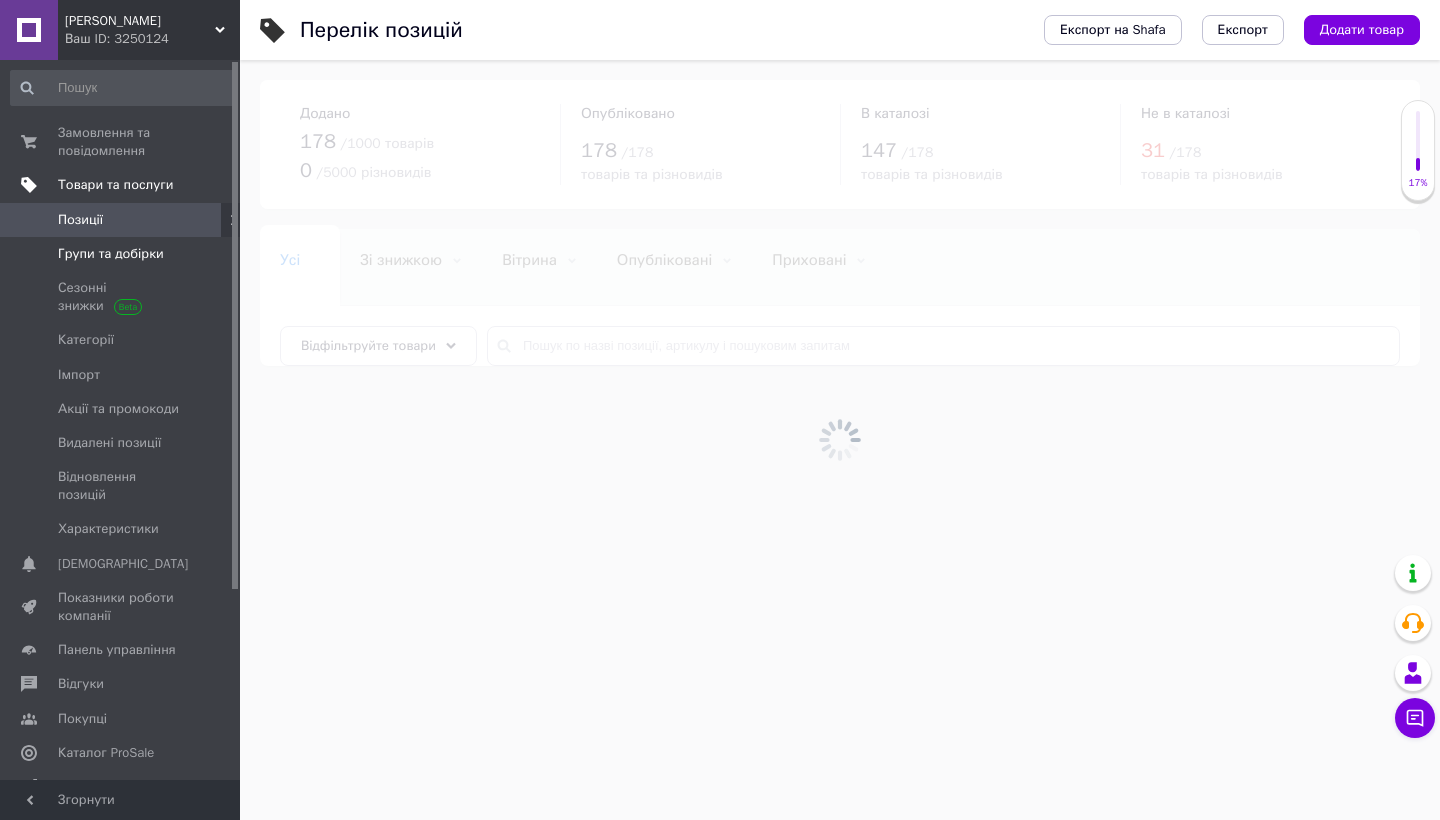 click at bounding box center (212, 254) 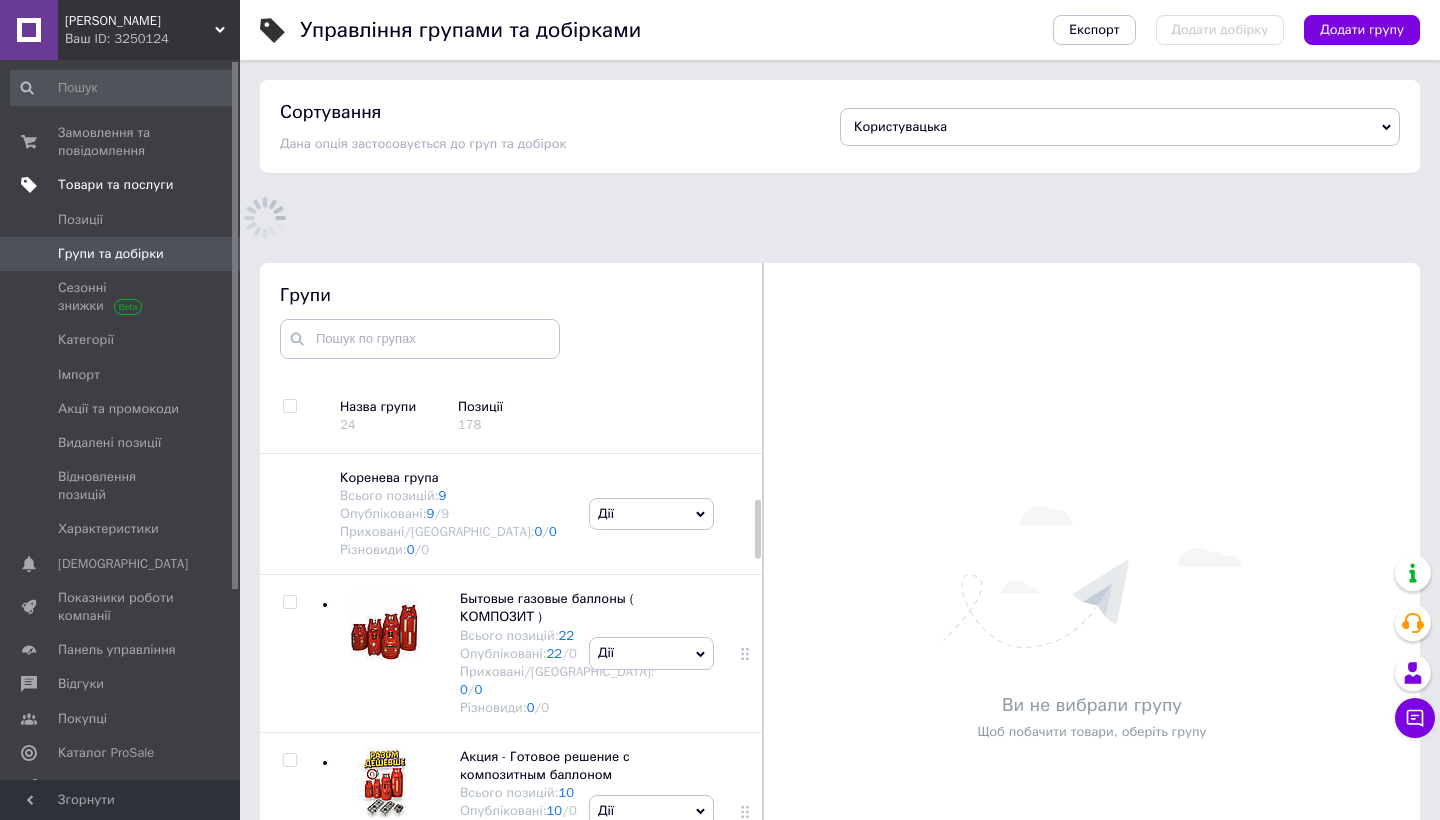 scroll, scrollTop: 183, scrollLeft: 0, axis: vertical 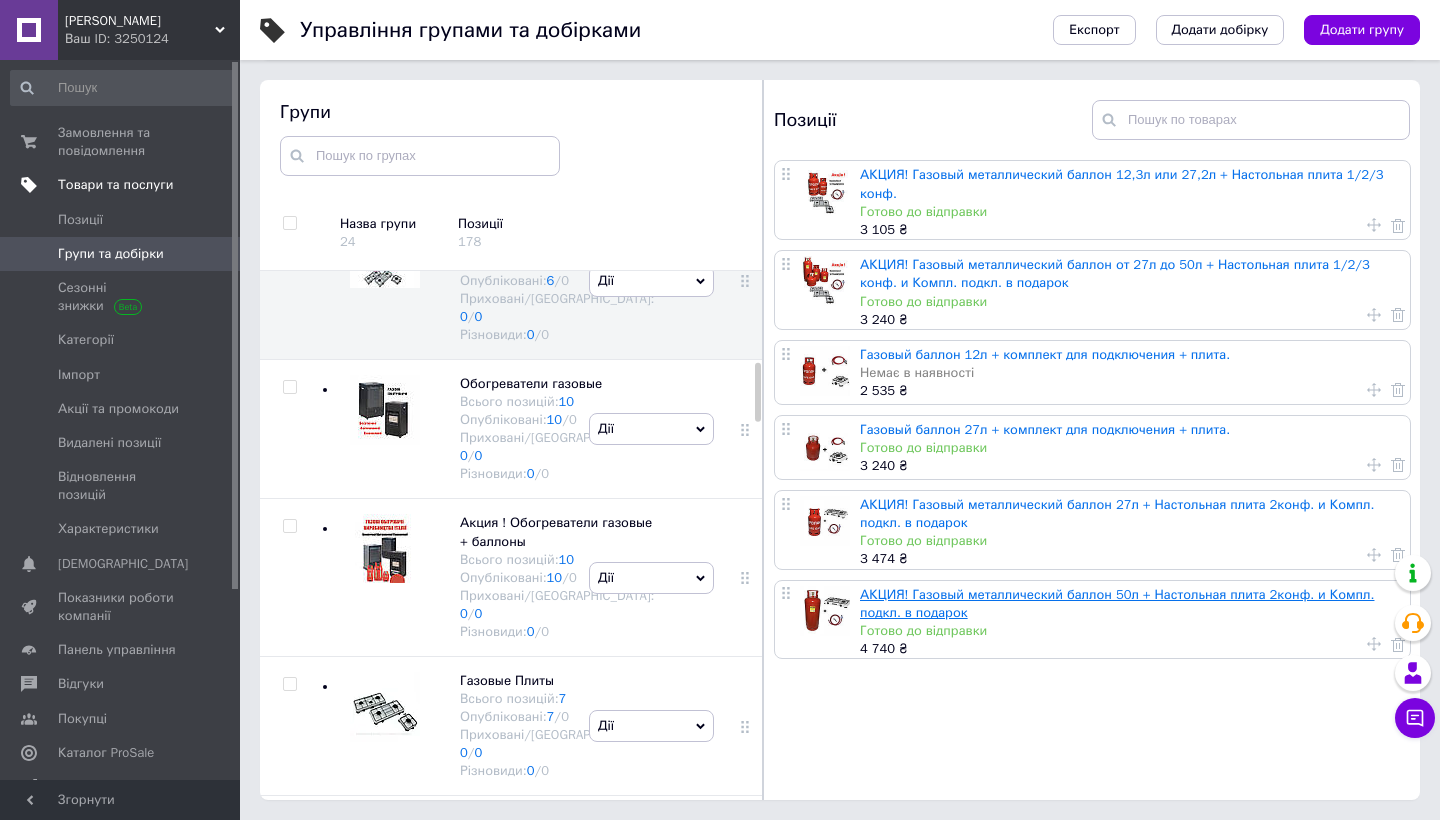 click on "АКЦИЯ! Газовый металлический баллон 50л + Настольная плита 2конф. и Компл. подкл. в подарок" at bounding box center (1117, 603) 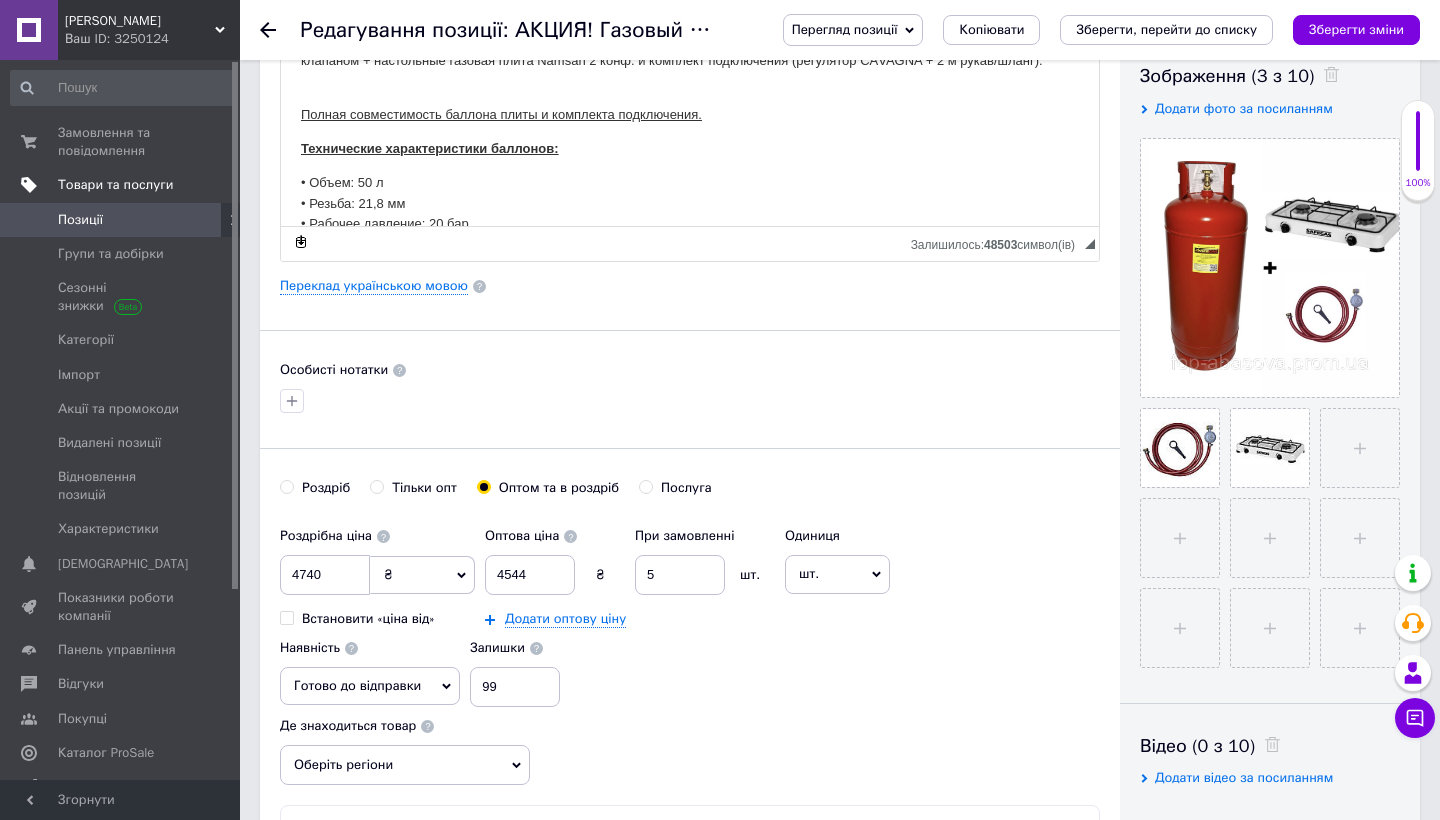 scroll, scrollTop: 355, scrollLeft: 0, axis: vertical 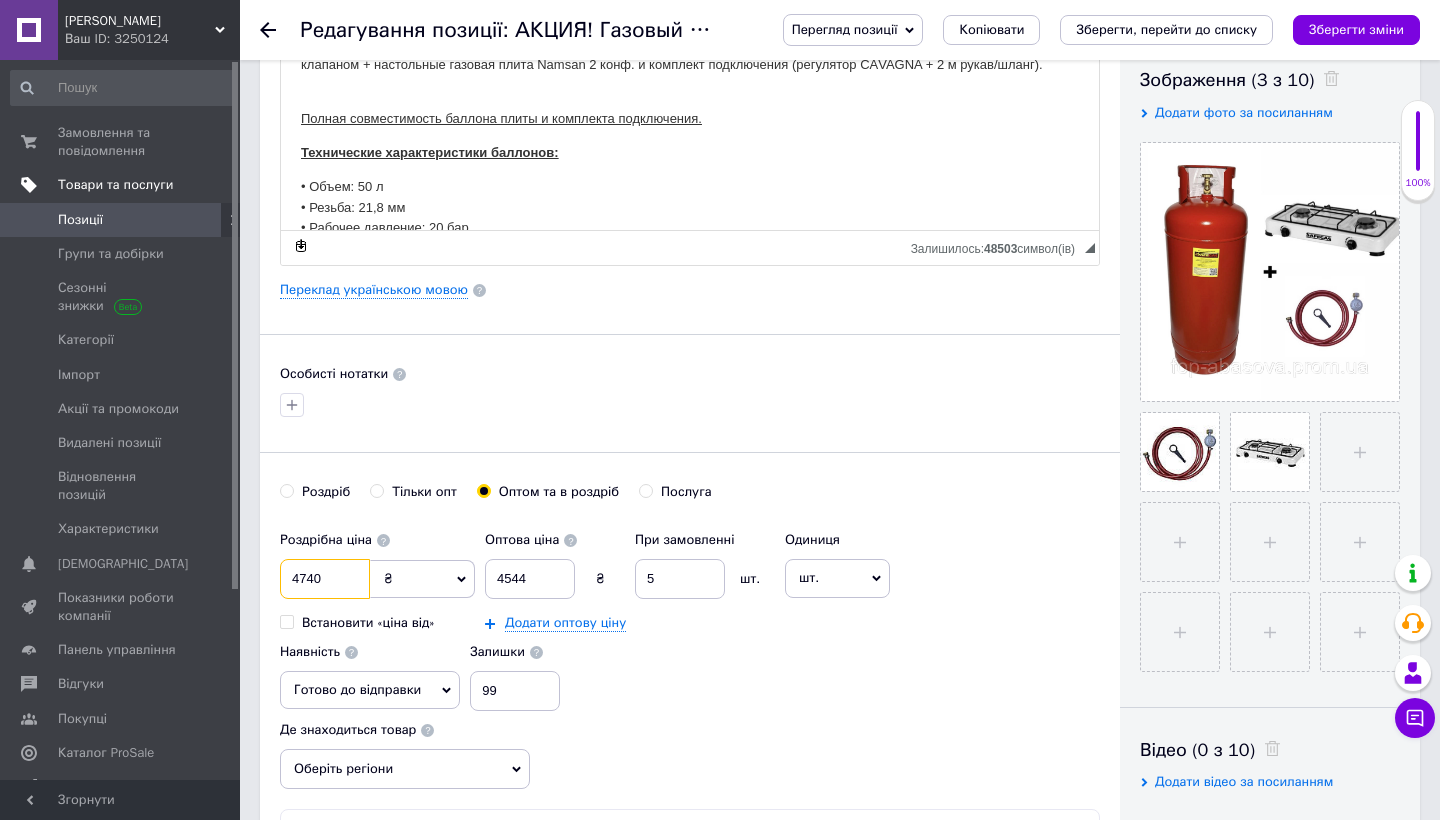 click on "4740" at bounding box center (325, 579) 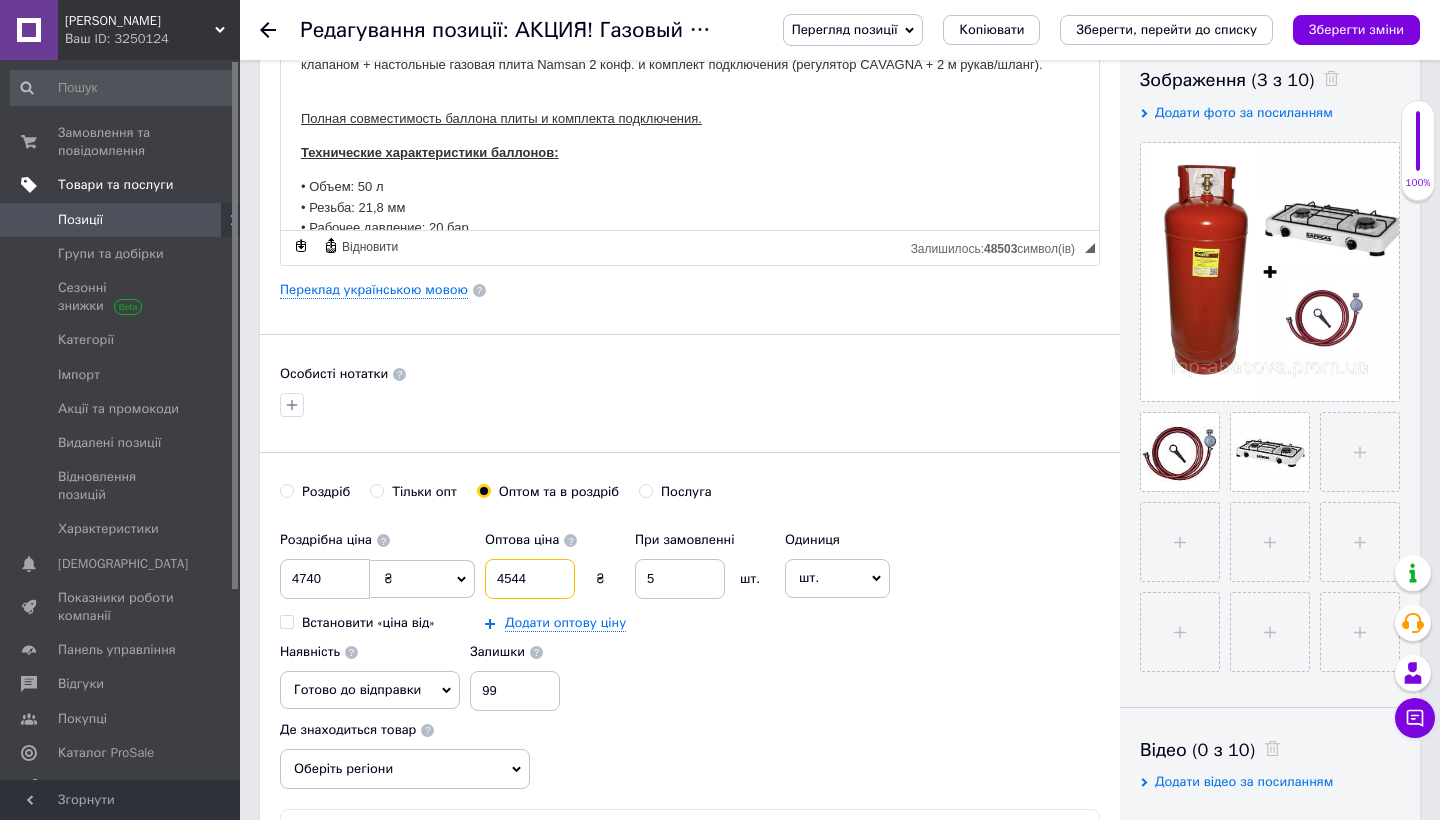 click on "4544" at bounding box center (530, 579) 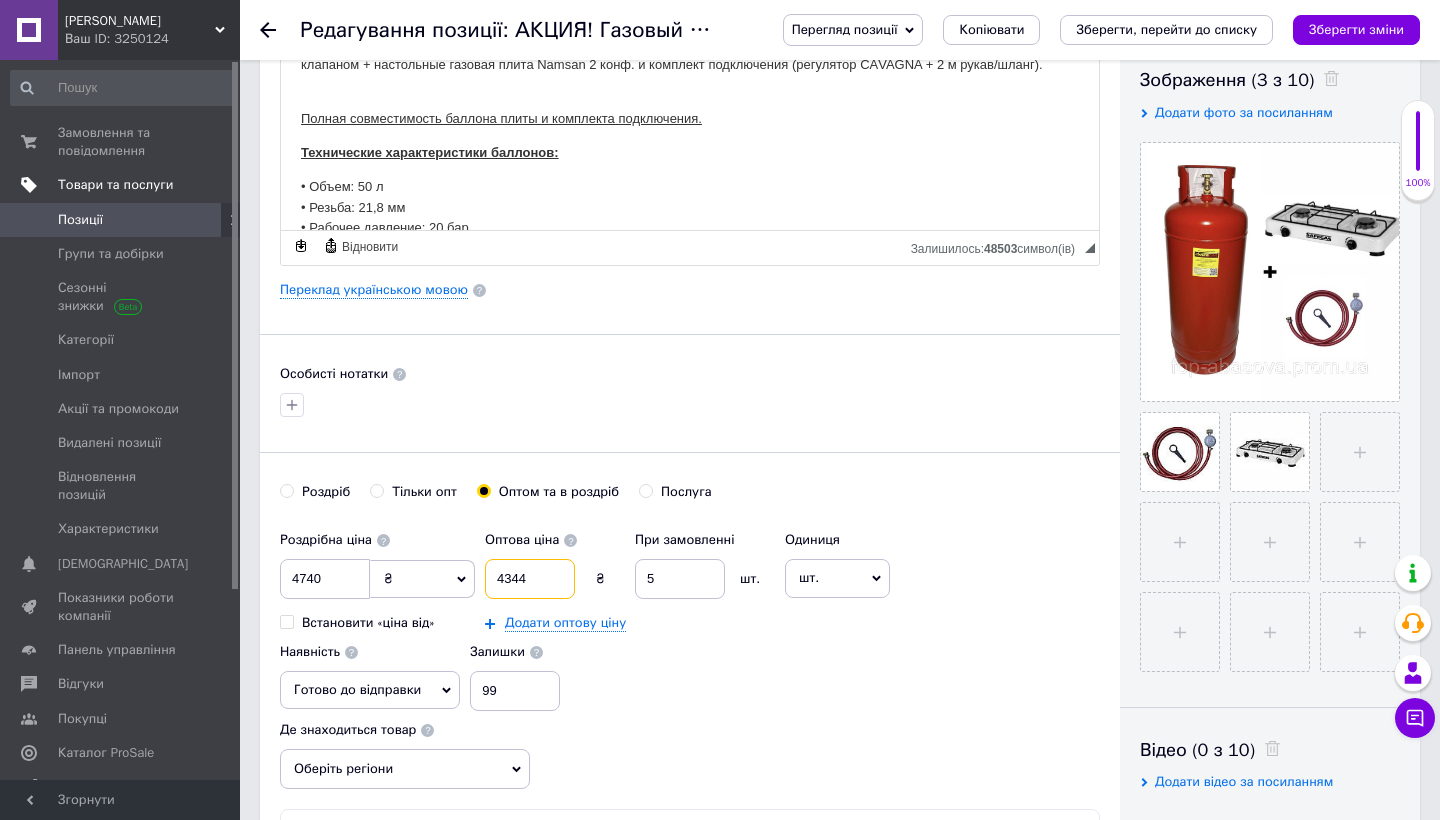 type on "4344" 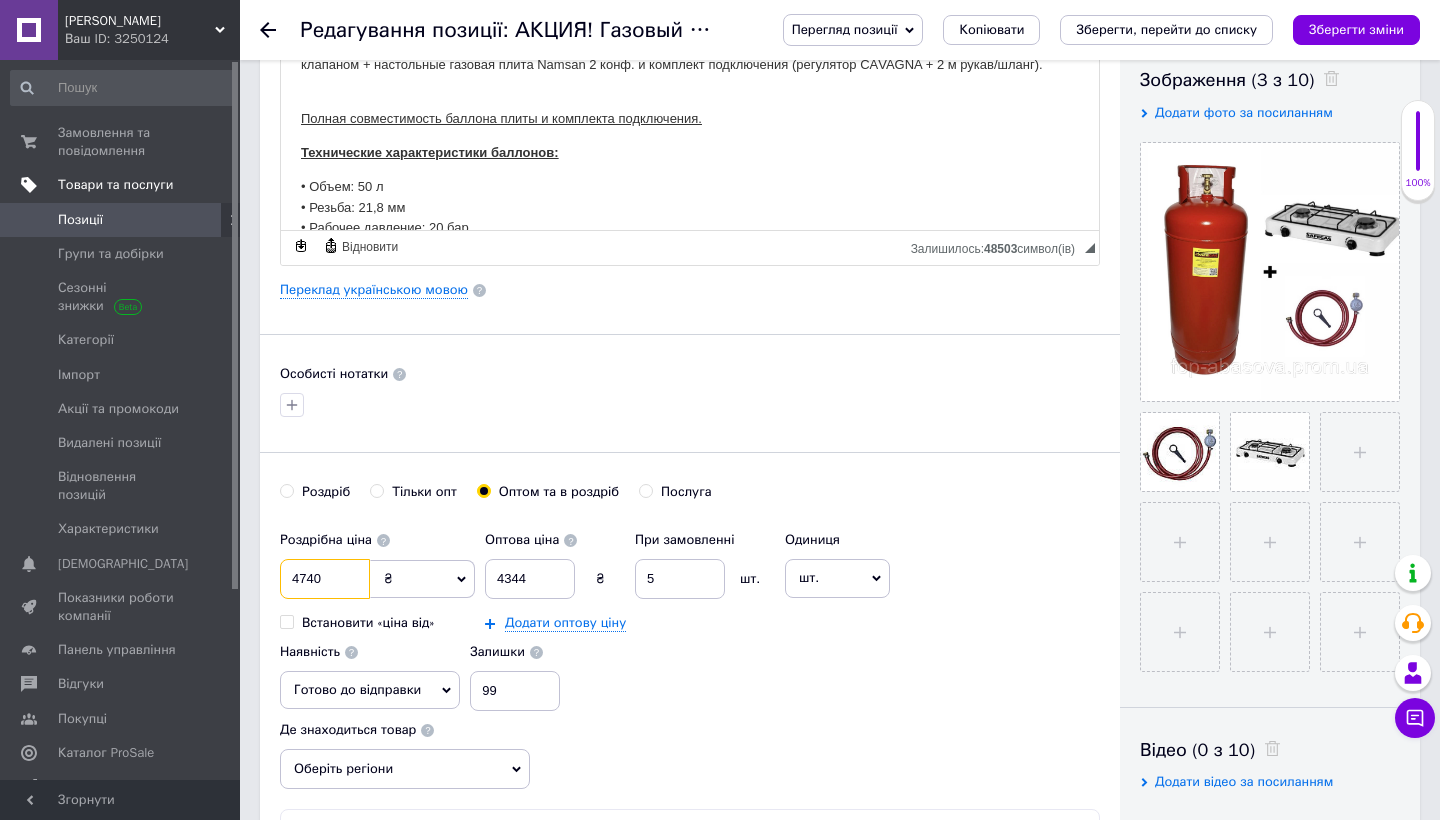 click on "4740" at bounding box center (325, 579) 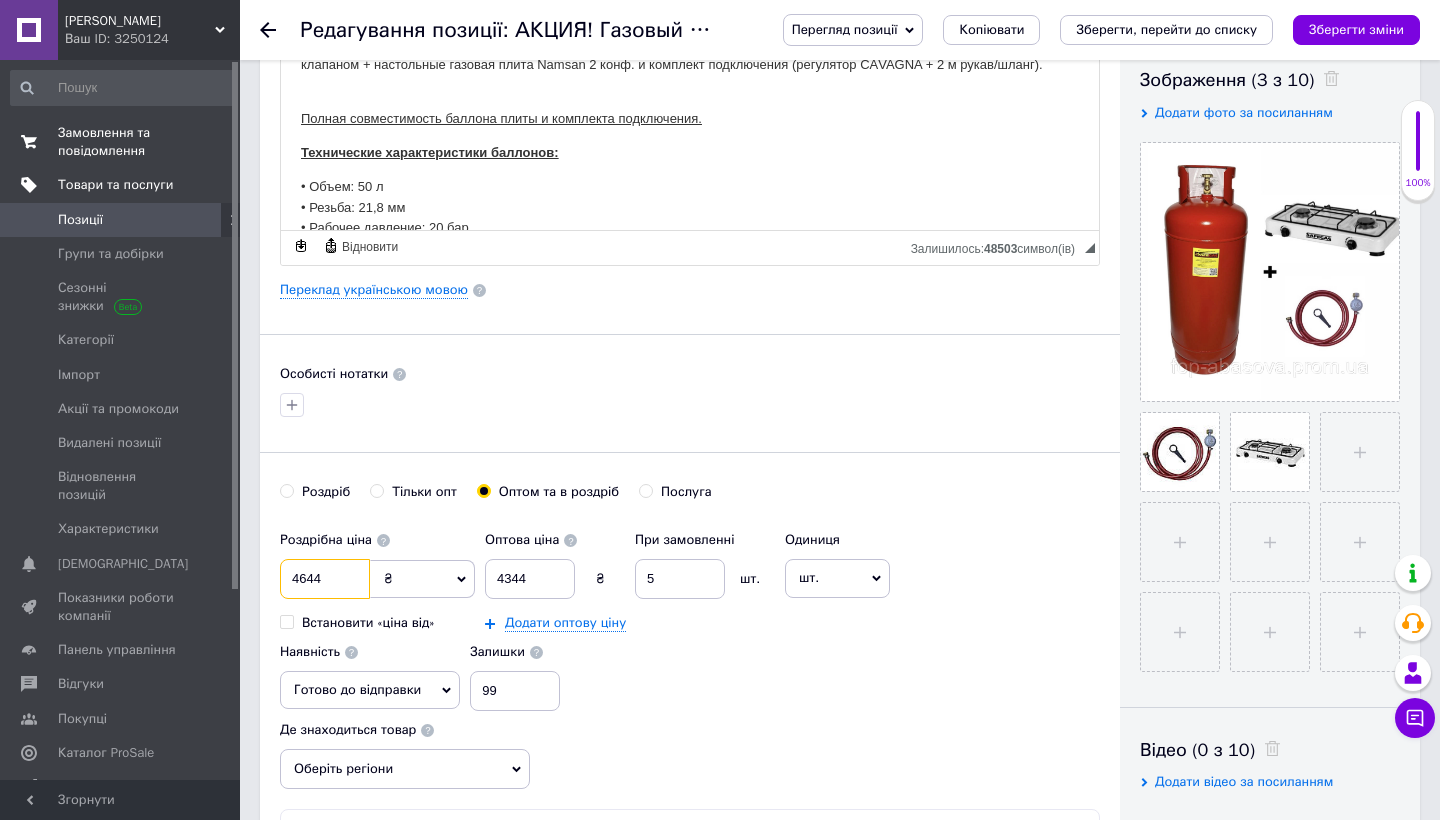type on "4644" 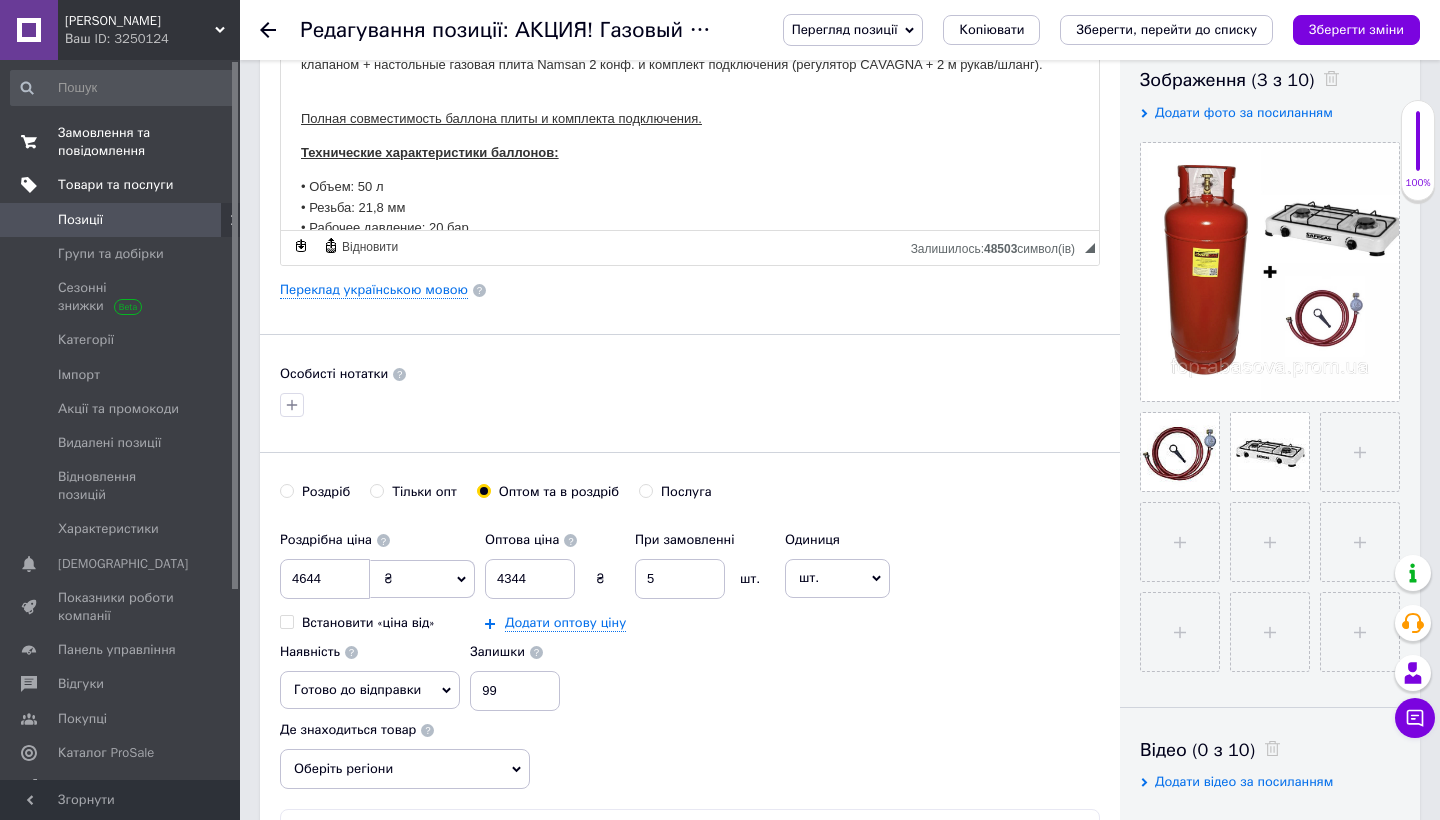click on "Замовлення та повідомлення" at bounding box center [121, 142] 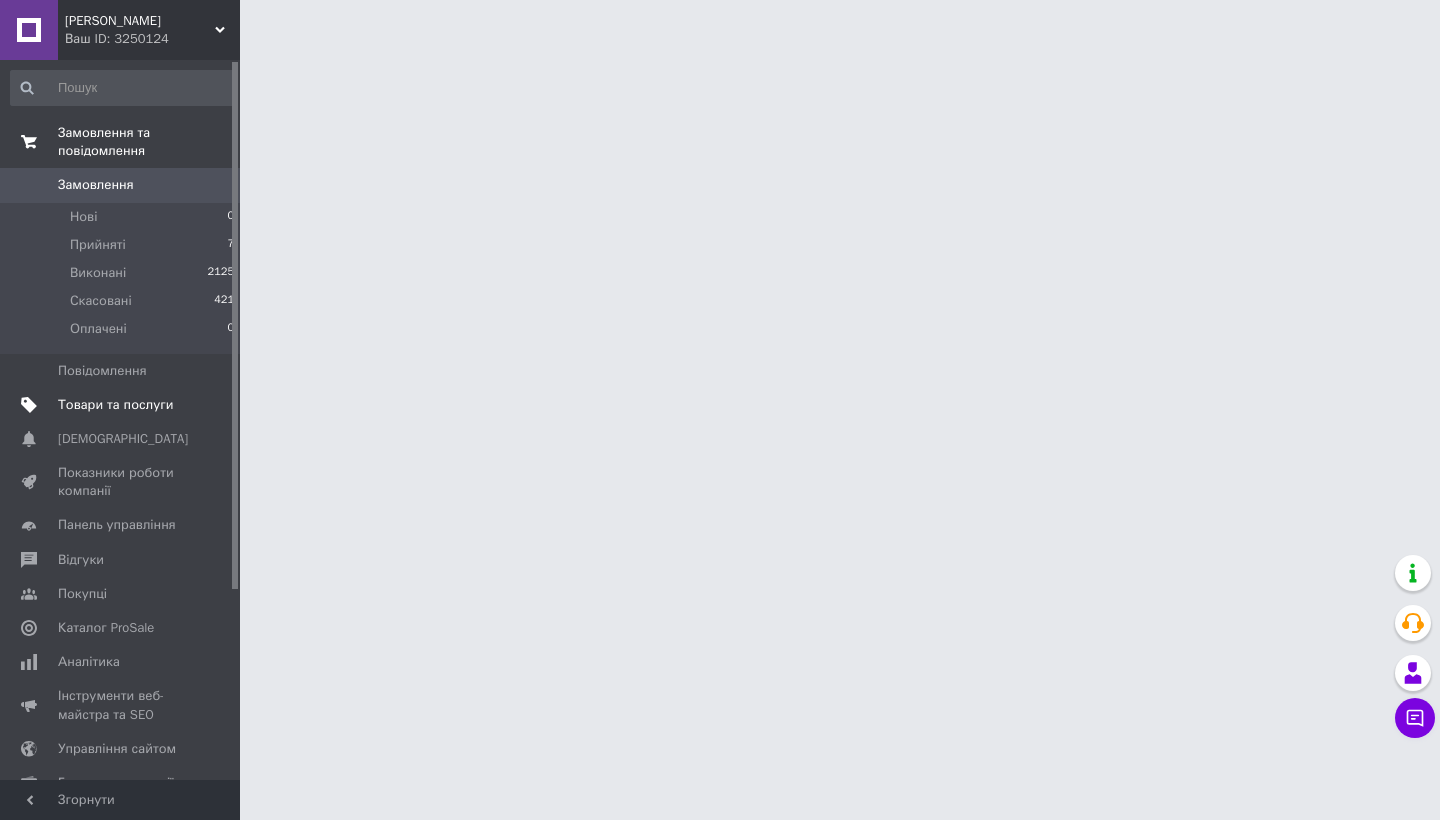 scroll, scrollTop: 0, scrollLeft: 0, axis: both 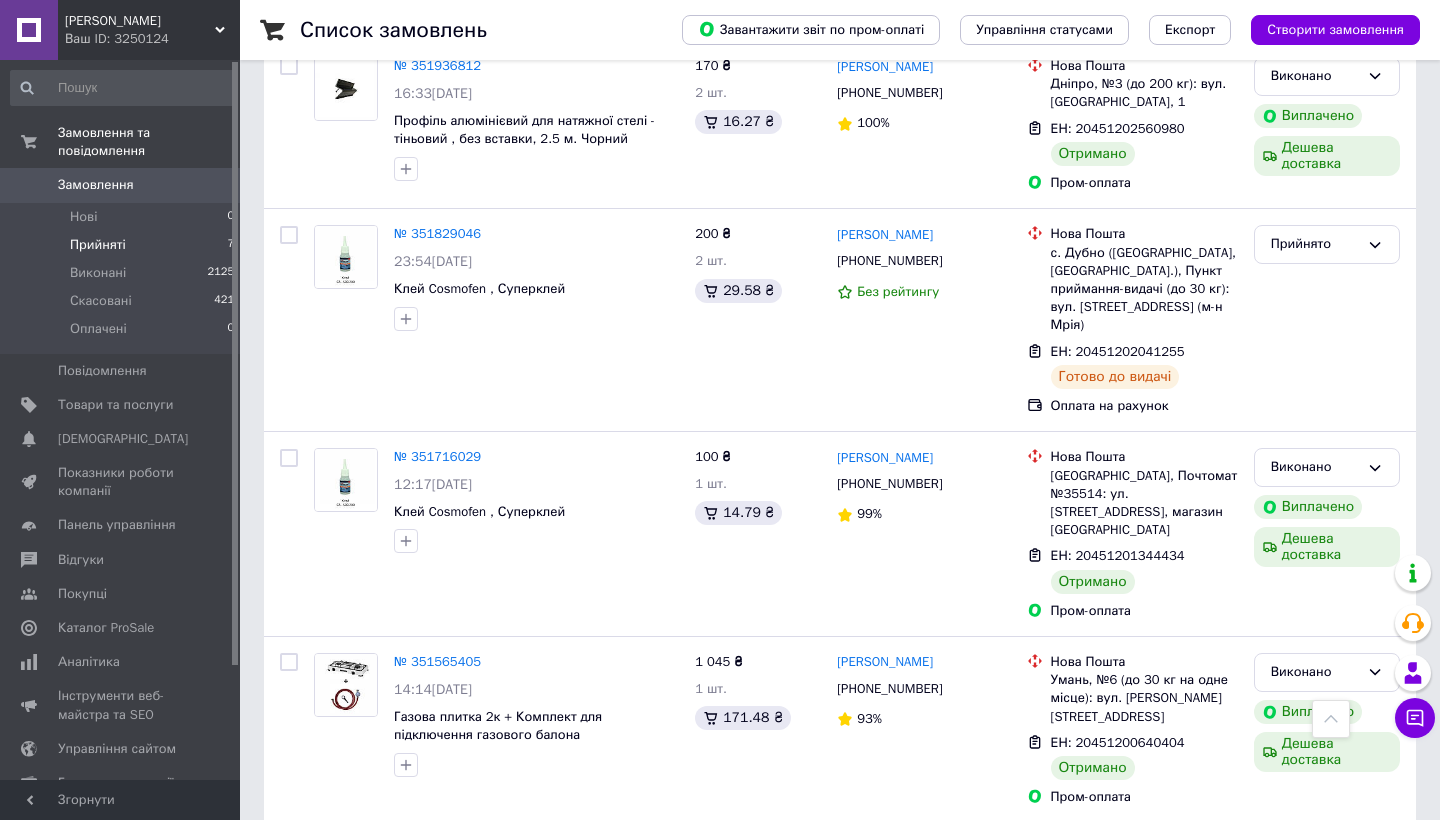 click on "Прийняті" at bounding box center (98, 245) 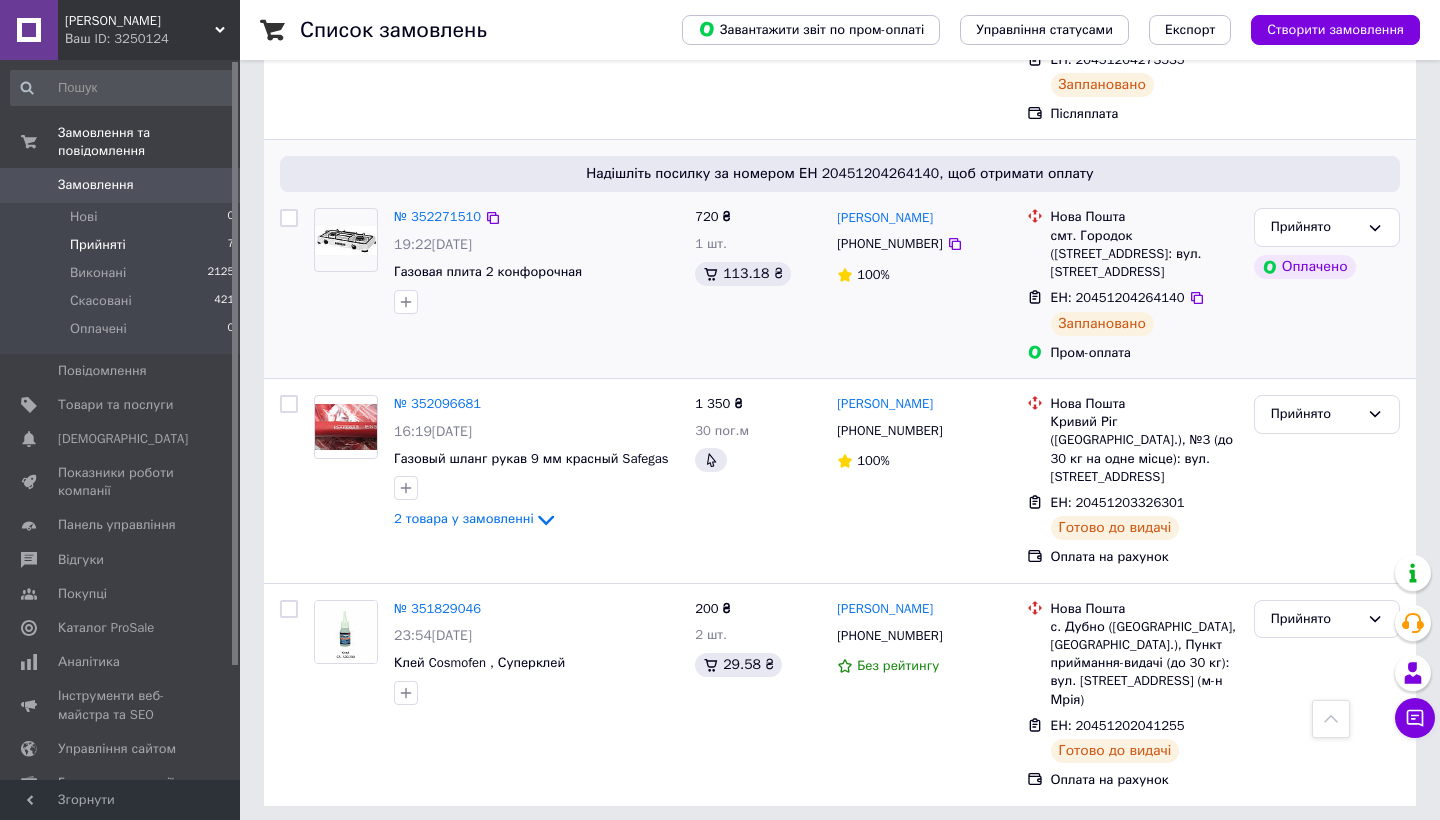 scroll, scrollTop: 1066, scrollLeft: 0, axis: vertical 